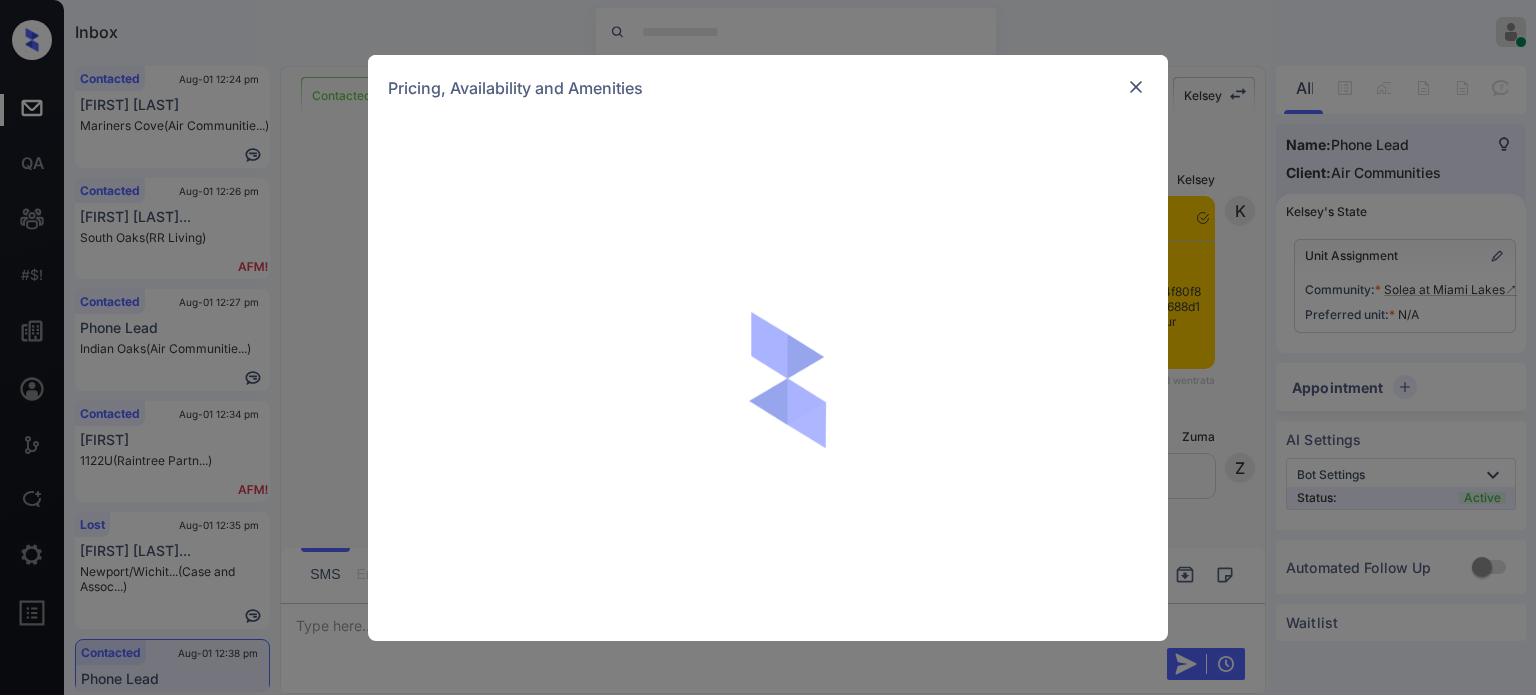 scroll, scrollTop: 0, scrollLeft: 0, axis: both 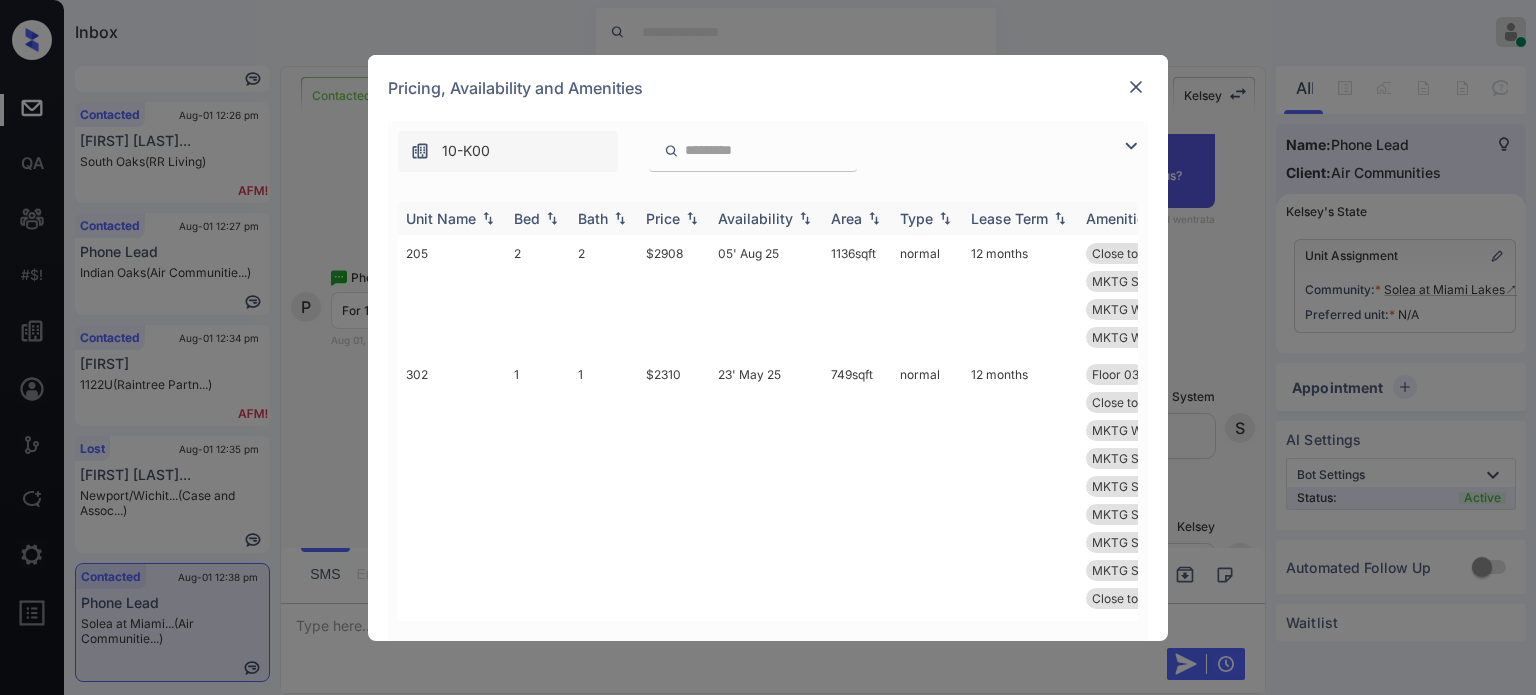 click on "Price" at bounding box center [663, 218] 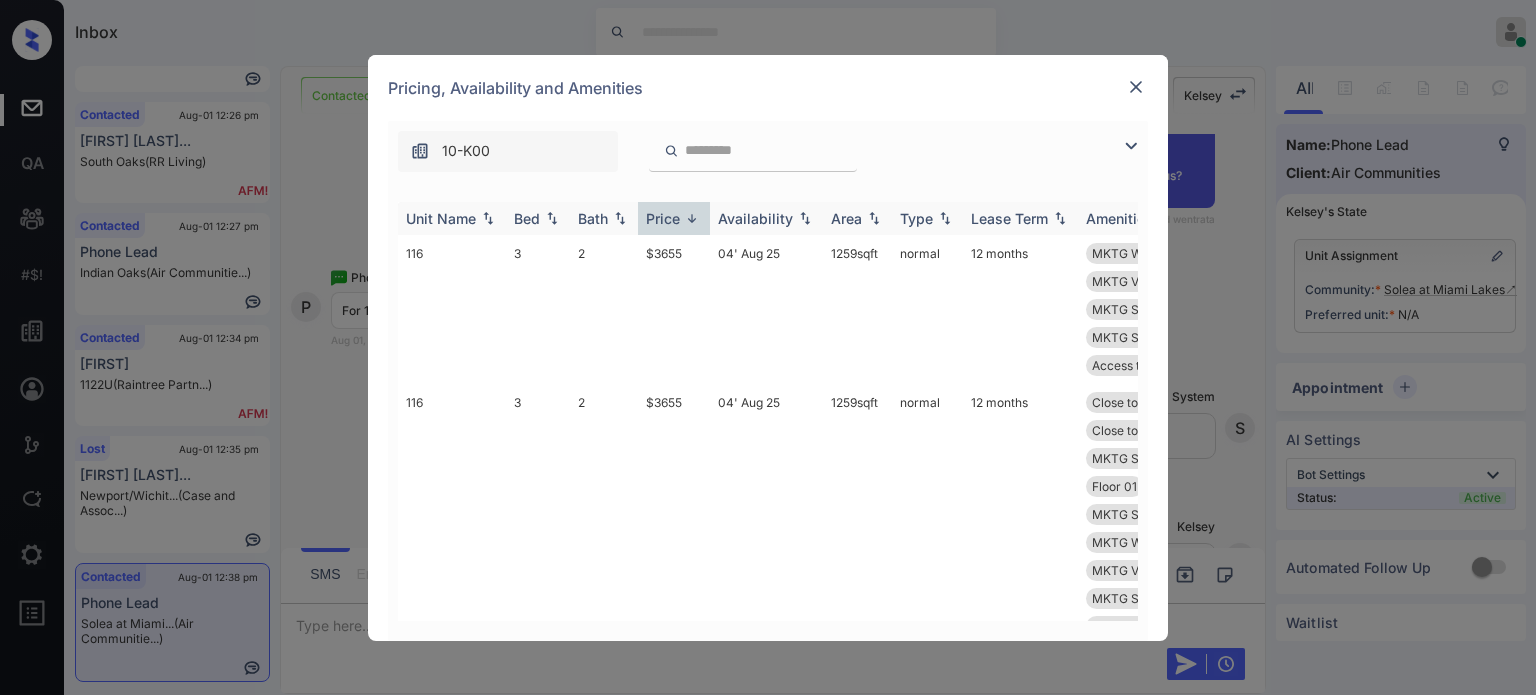 click on "Price" at bounding box center [663, 218] 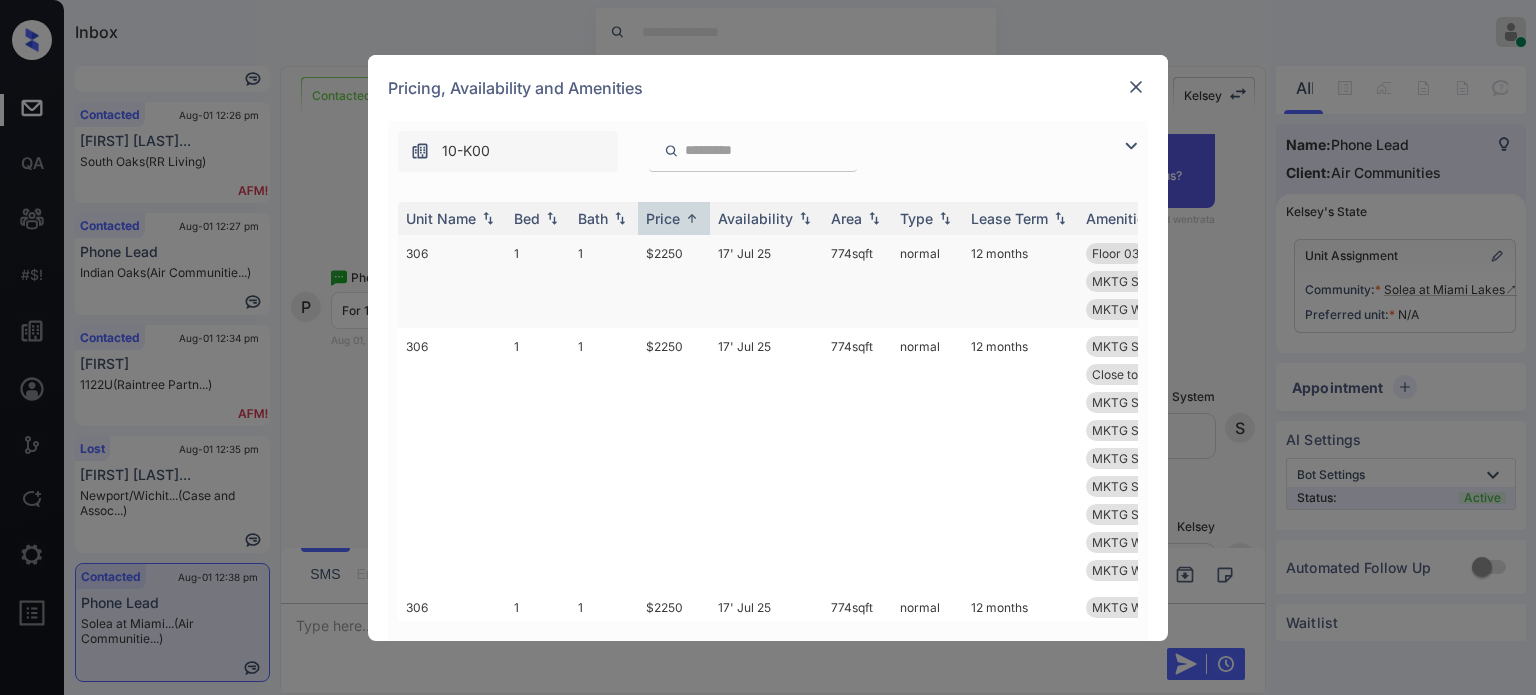 click on "$2250" at bounding box center (674, 281) 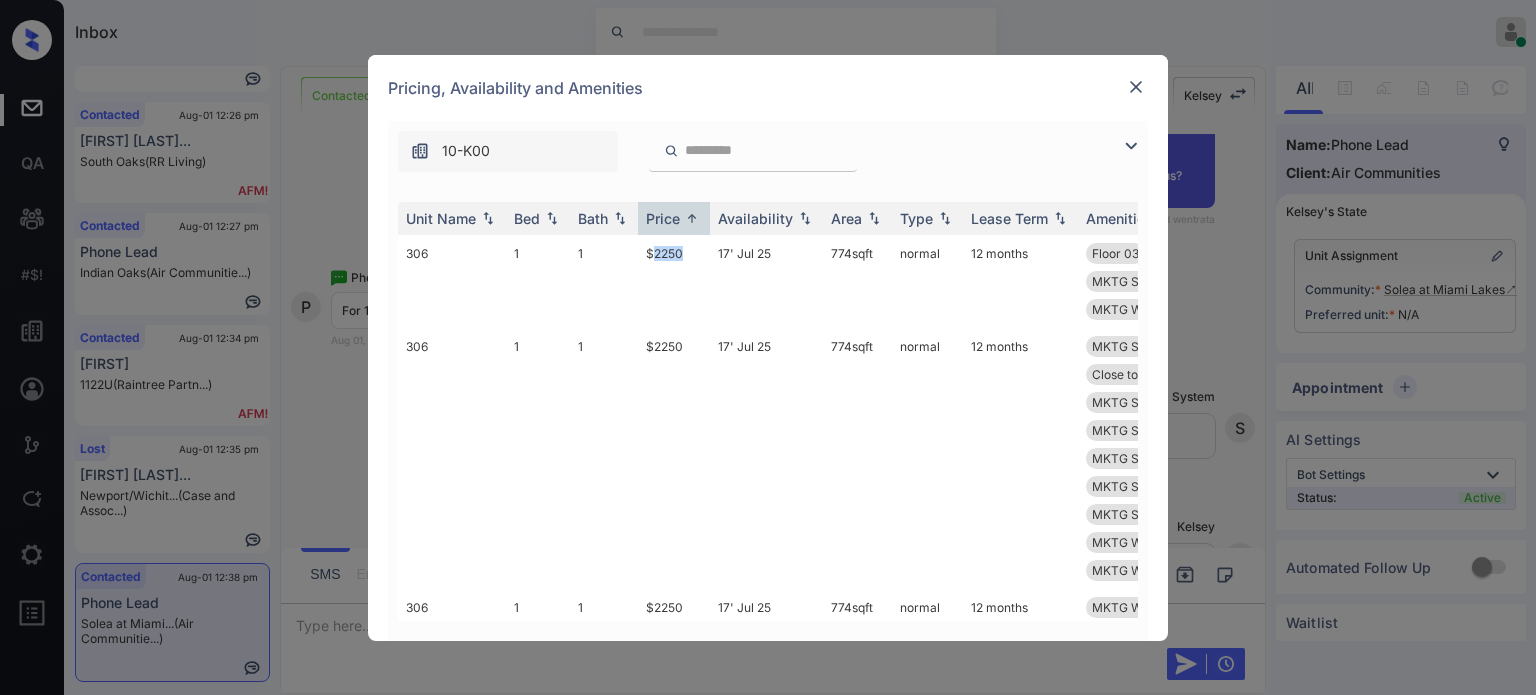 drag, startPoint x: 670, startPoint y: 262, endPoint x: 1161, endPoint y: 108, distance: 514.5843 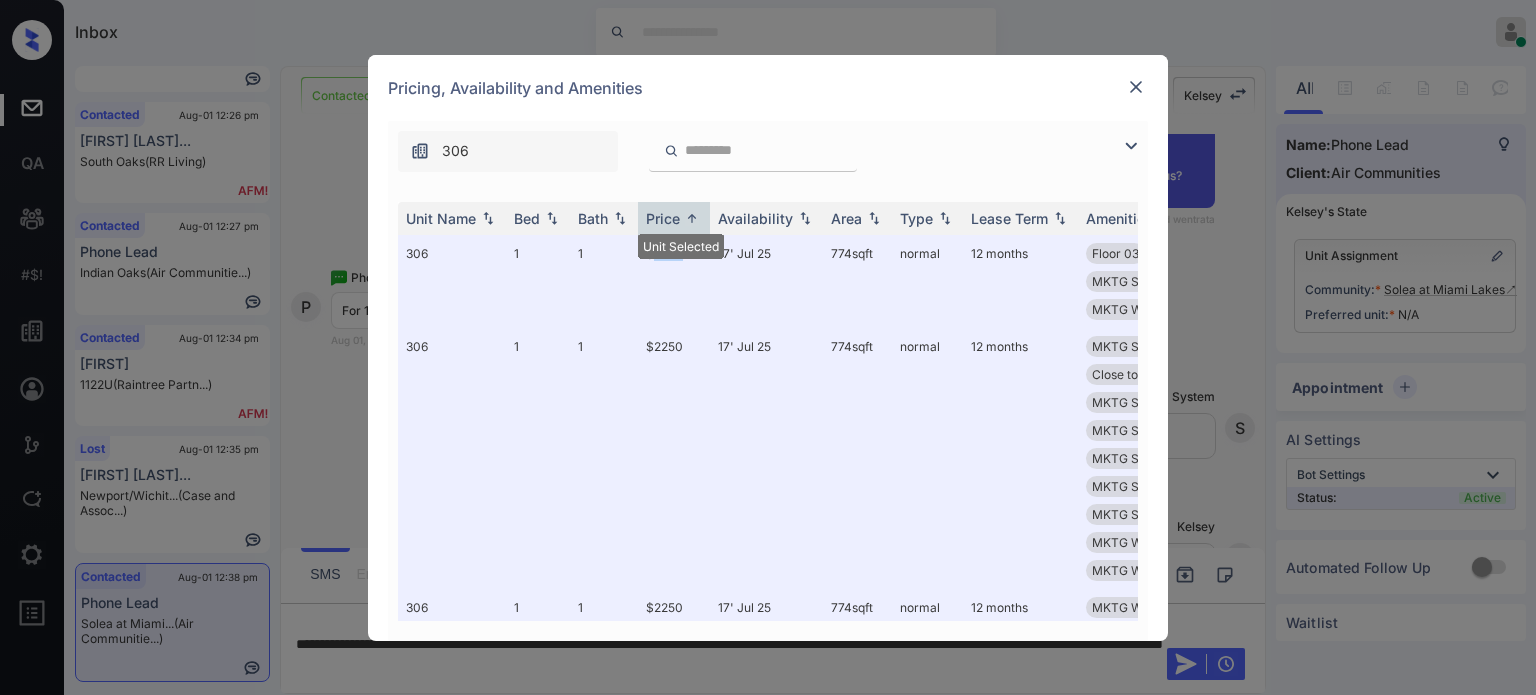 click at bounding box center (1136, 87) 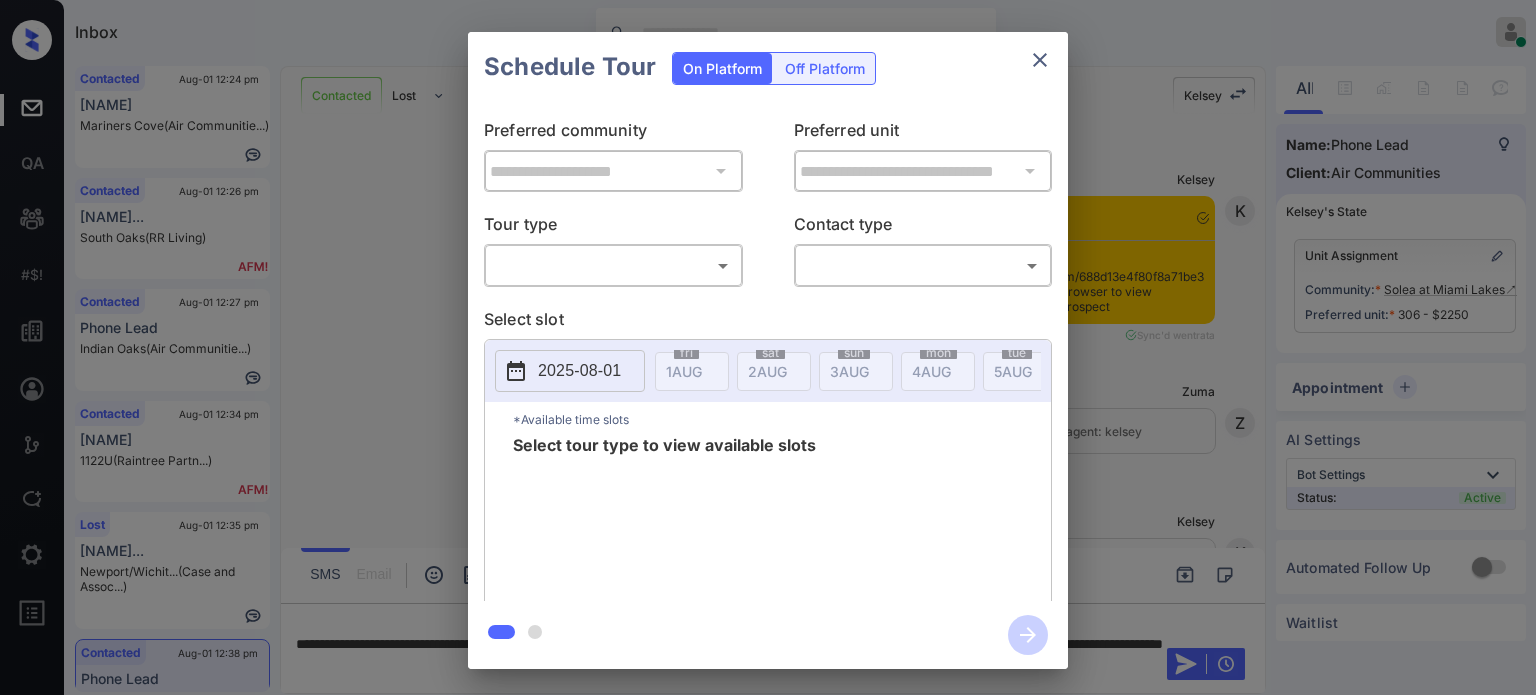 scroll, scrollTop: 0, scrollLeft: 0, axis: both 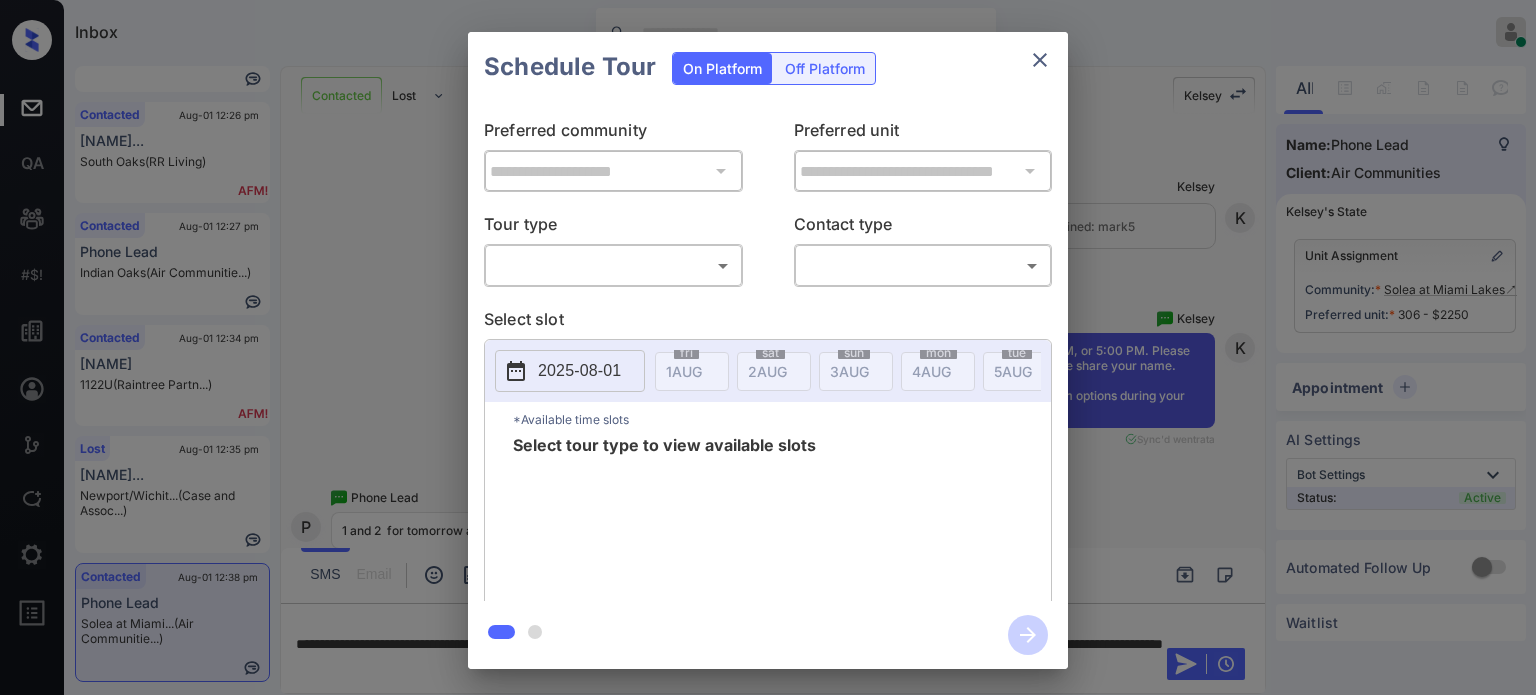click on "Inbox [NAME] Online Set yourself   offline Set yourself   on break Profile Switch to  dark  mode Sign out Contacted Aug-01 12:24 pm   [NAME] Mariners Cove  (Air Communitie...) Contacted Aug-01 12:26 pm   [NAME]... South Oaks  (RR Living) Contacted Aug-01 12:27 pm   Phone Lead Indian Oaks  (Air Communitie...) Contacted Aug-01 12:34 pm   [NAME] 1122U  (Raintree Partn...) Lost Aug-01 12:35 pm   [NAME]... Newport/Wichit...  (Case and Assoc...) Contacted Aug-01 12:38 pm   Phone Lead Solea at Miami...  (Air Communitie...) Contacted Lost Lead Sentiment: Angry Upon sliding the acknowledgement:  Lead will move to lost stage. * ​ SMS and call option will be set to opt out. AFM will be turned off for the lead. [NAME] New Message [NAME] Notes Note: https://conversation.getzuma.com/688d13e4f80f8a71be3d7a62 - Paste this link into your browser to view [NAME]’s conversation with the prospect Aug 01, 2025 12:22 pm K Z" at bounding box center (768, 347) 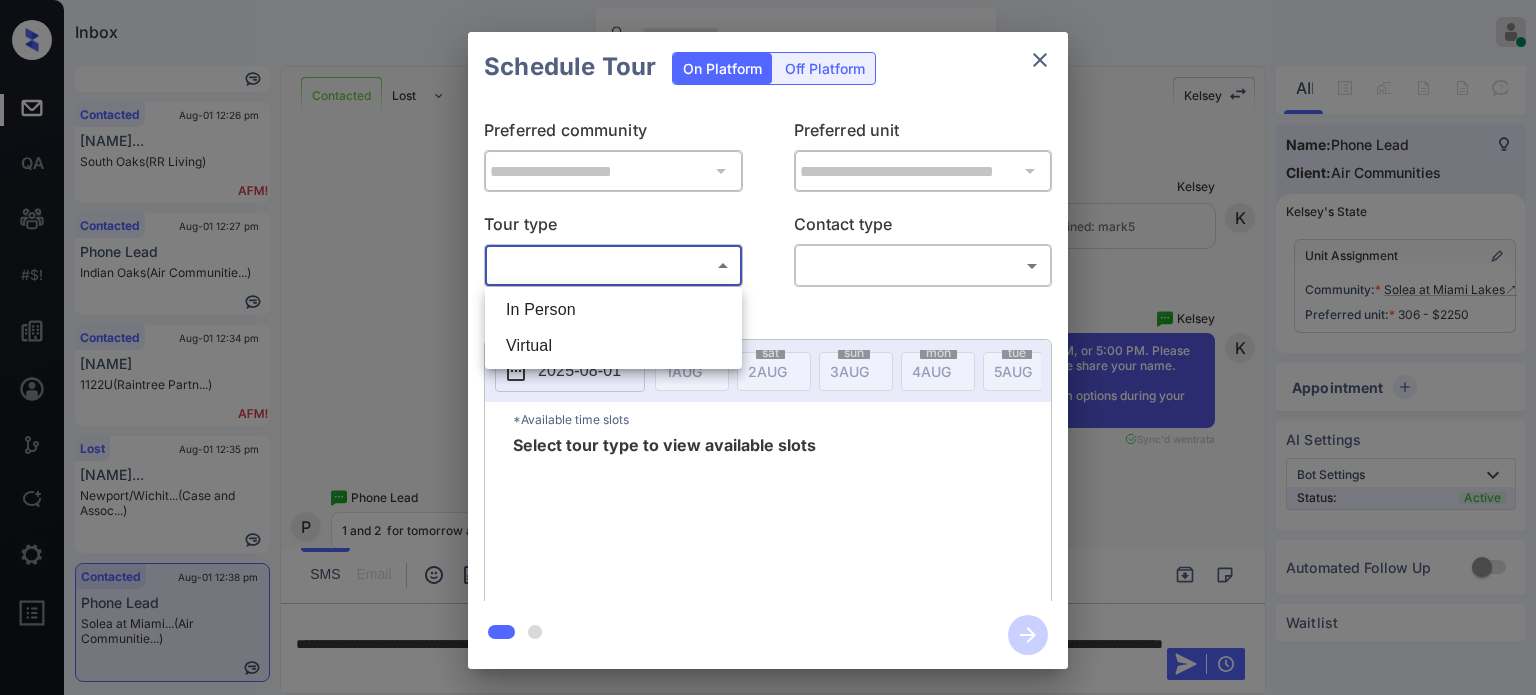 drag, startPoint x: 587, startPoint y: 323, endPoint x: 640, endPoint y: 312, distance: 54.129475 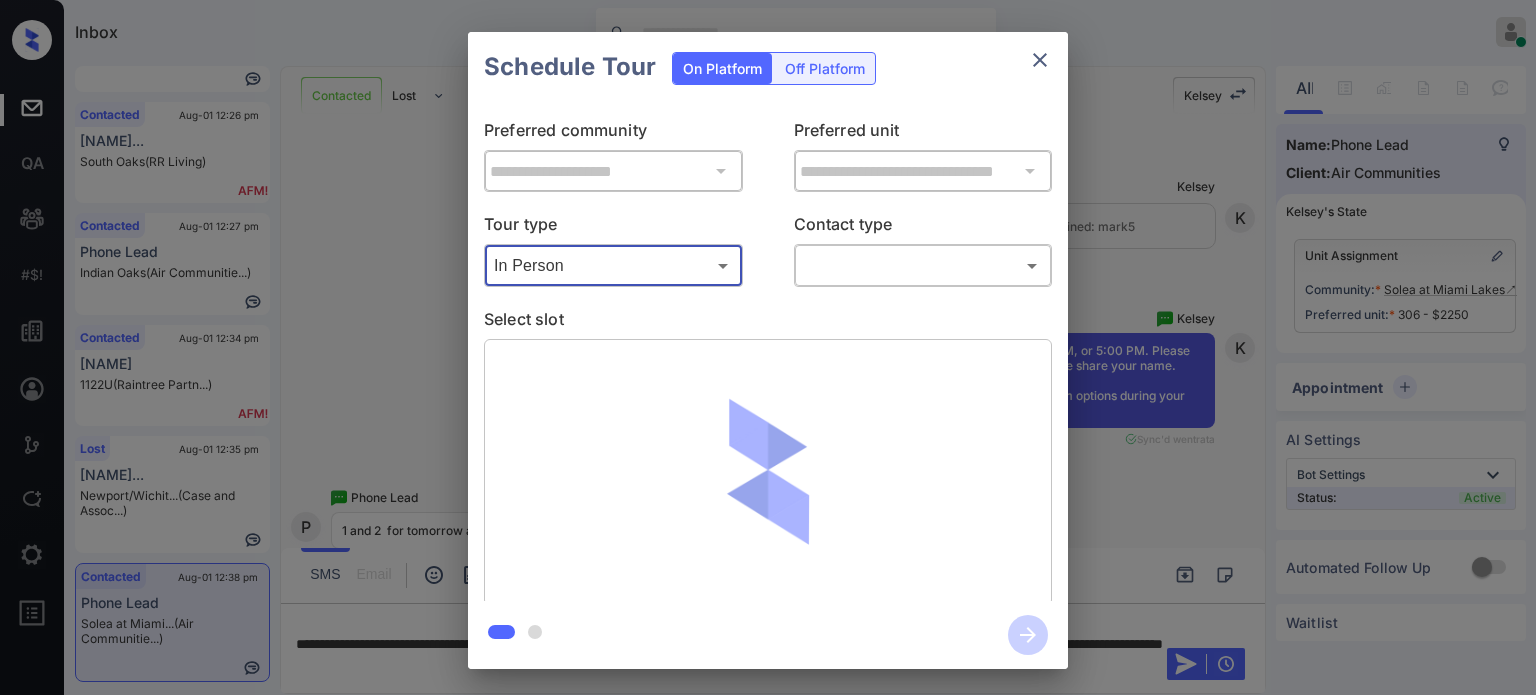 click on "Inbox [NAME] Online Set yourself   offline Set yourself   on break Profile Switch to  dark  mode Sign out Contacted Aug-01 12:24 pm   [NAME] Mariners Cove  (Air Communitie...) Contacted Aug-01 12:26 pm   [NAME]... South Oaks  (RR Living) Contacted Aug-01 12:27 pm   Phone Lead Indian Oaks  (Air Communitie...) Contacted Aug-01 12:34 pm   [NAME] 1122U  (Raintree Partn...) Lost Aug-01 12:35 pm   [NAME]... Newport/Wichit...  (Case and Assoc...) Contacted Aug-01 12:38 pm   Phone Lead Solea at Miami...  (Air Communitie...) Contacted Lost Lead Sentiment: Angry Upon sliding the acknowledgement:  Lead will move to lost stage. * ​ SMS and call option will be set to opt out. AFM will be turned off for the lead. [NAME] New Message [NAME] Notes Note: https://conversation.getzuma.com/688d13e4f80f8a71be3d7a62 - Paste this link into your browser to view [NAME]’s conversation with the prospect Aug 01, 2025 12:22 pm K Z" at bounding box center [768, 347] 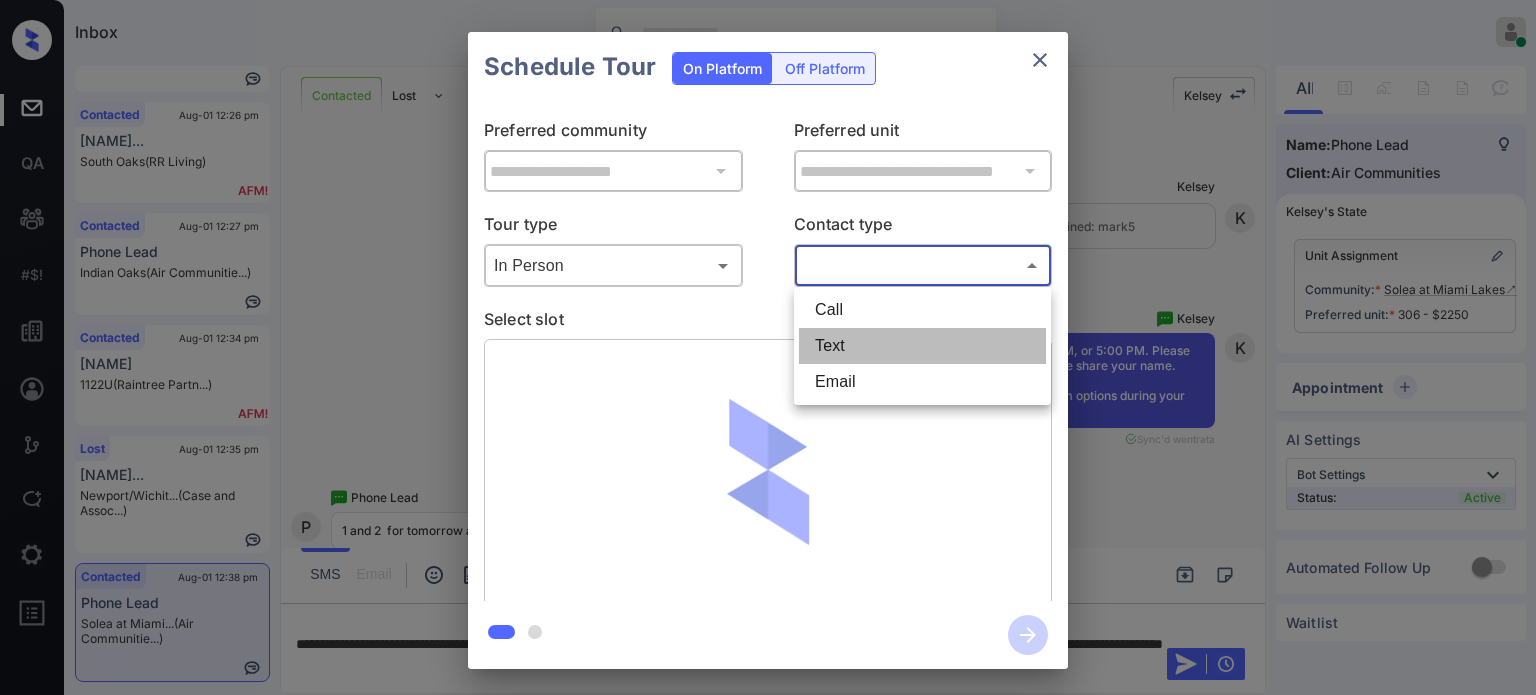 click on "Text" at bounding box center (922, 346) 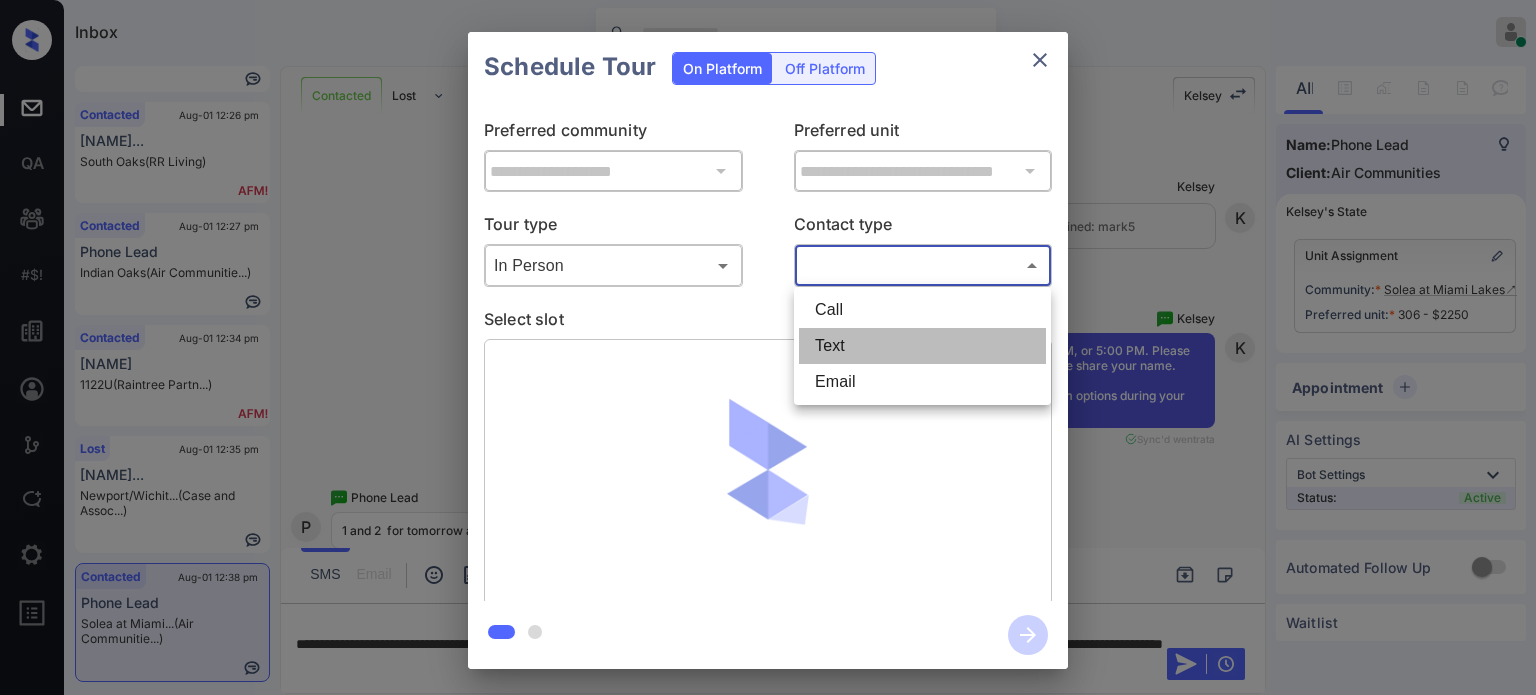 type on "****" 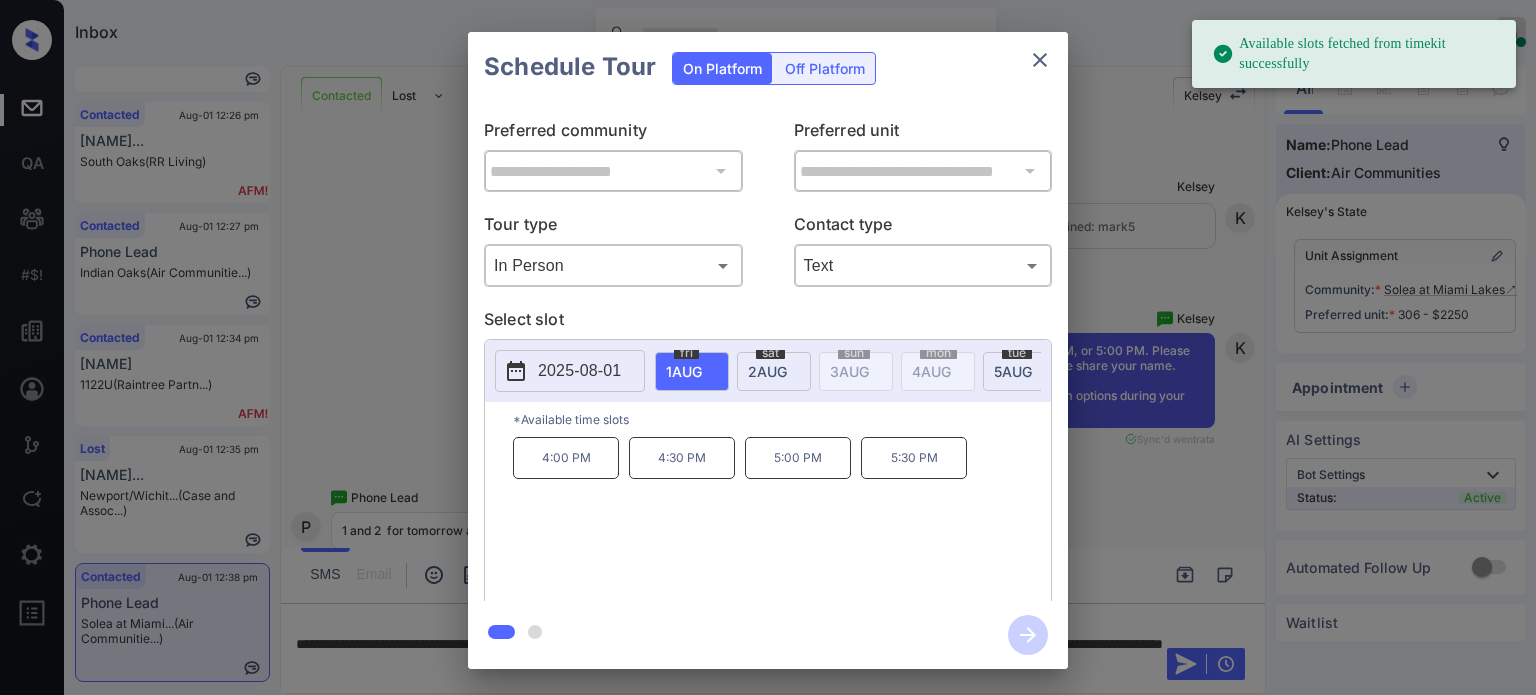 click on "sat 2 AUG" at bounding box center [774, 371] 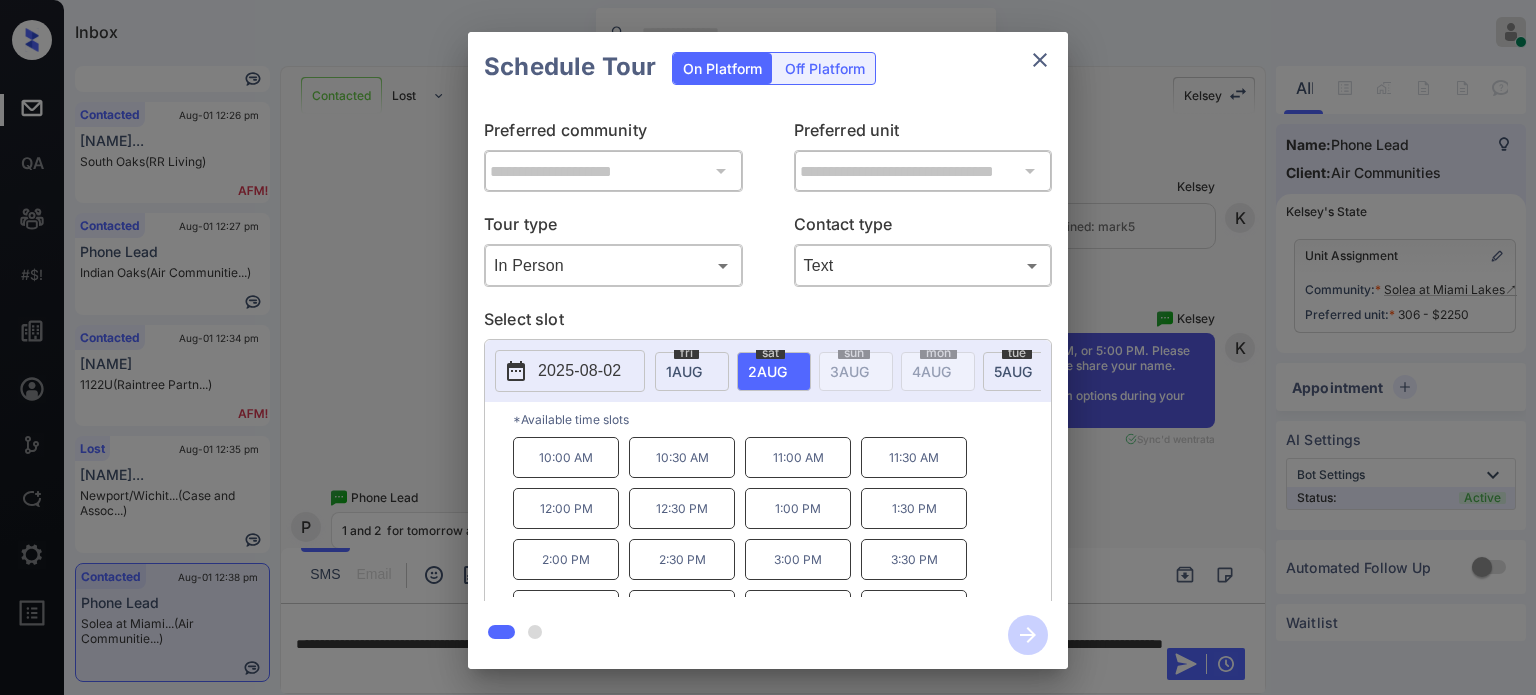 click 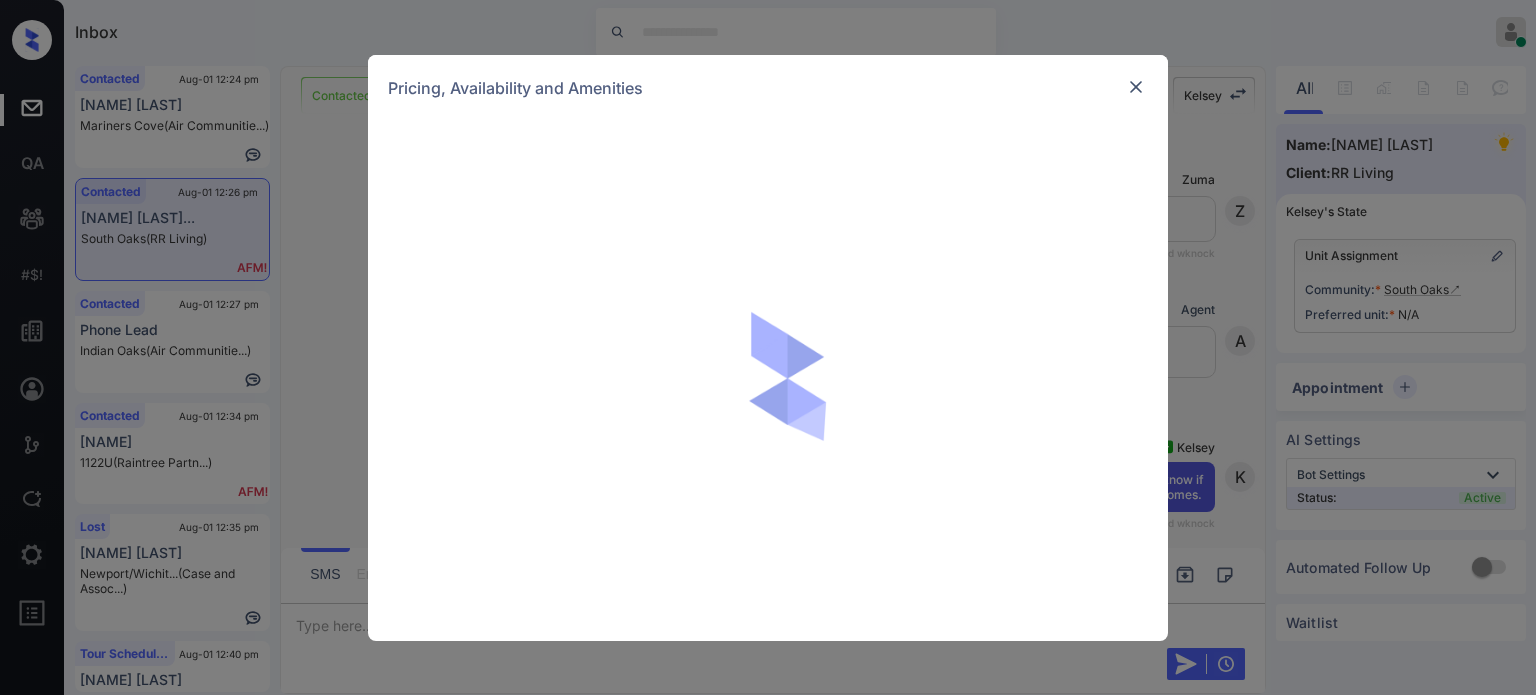 scroll, scrollTop: 0, scrollLeft: 0, axis: both 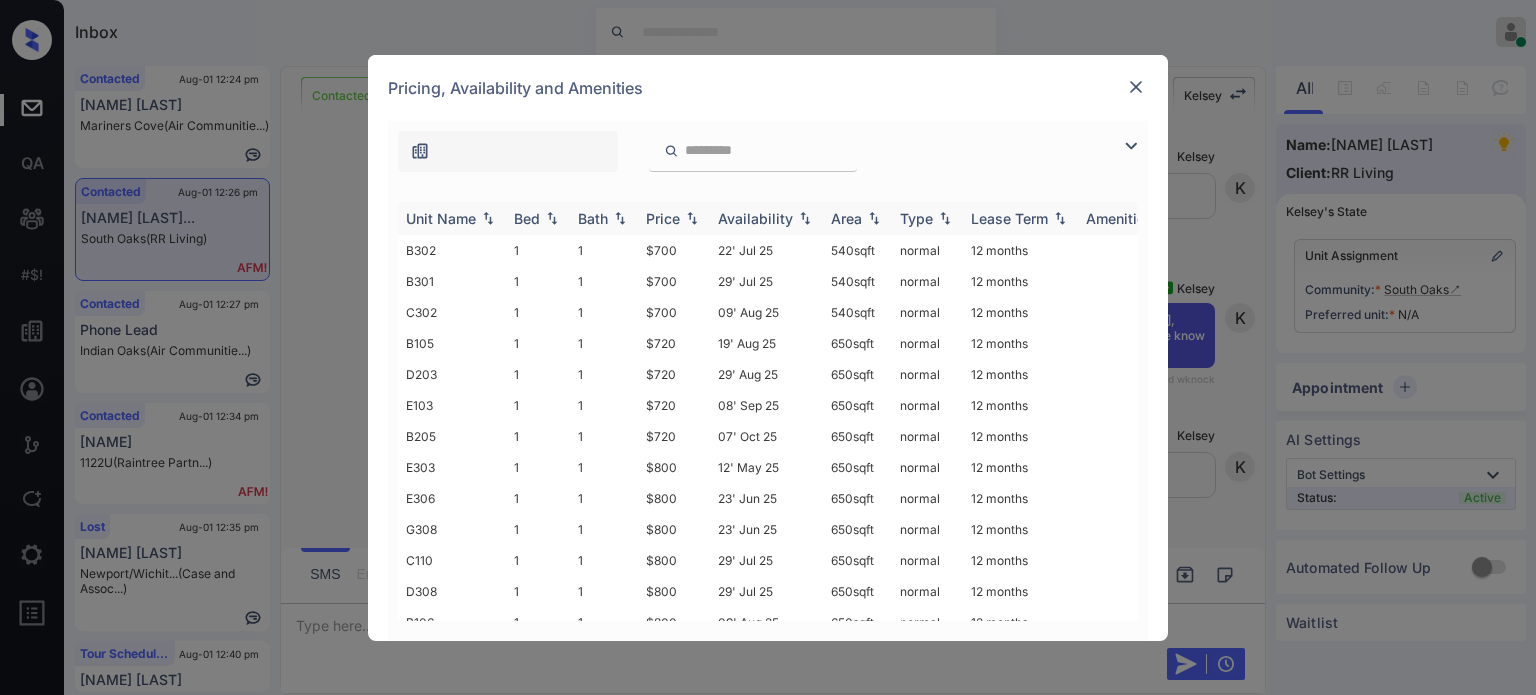click at bounding box center [692, 218] 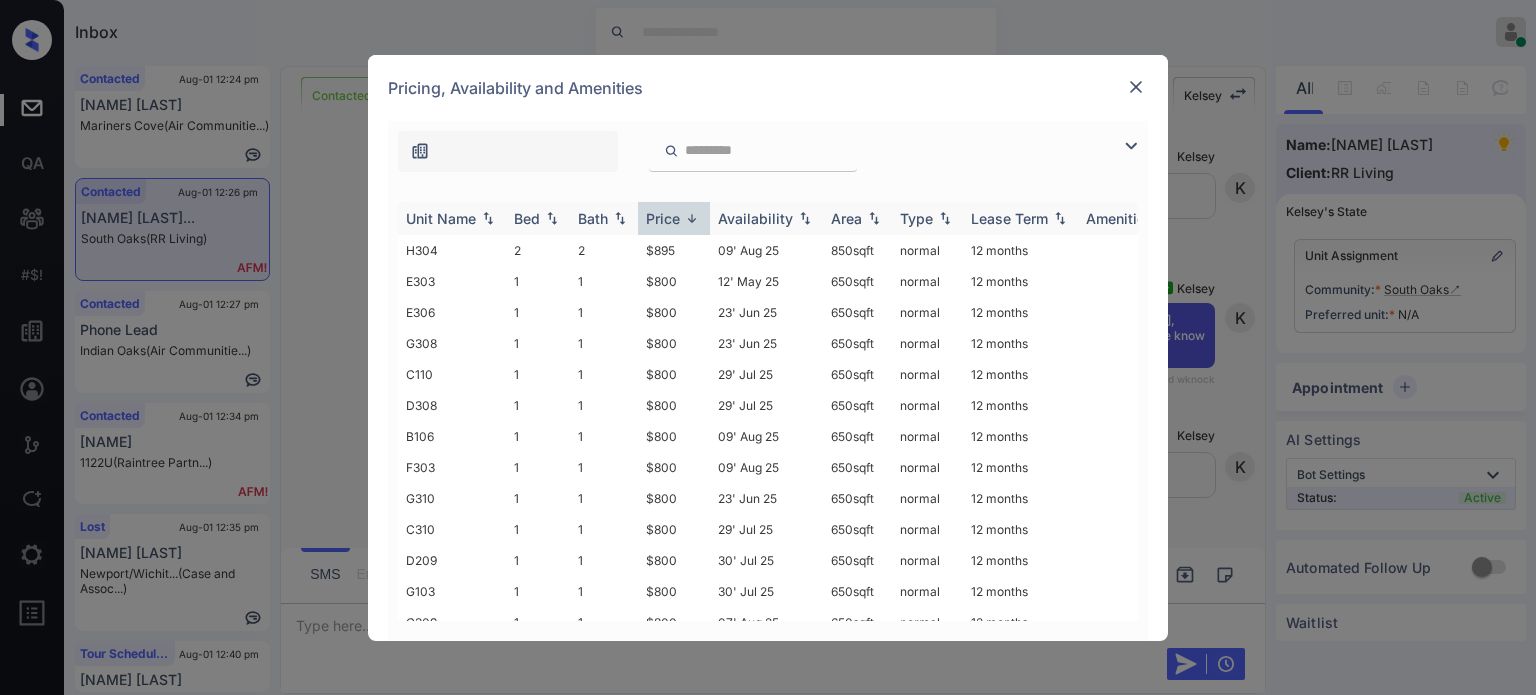 click at bounding box center (692, 218) 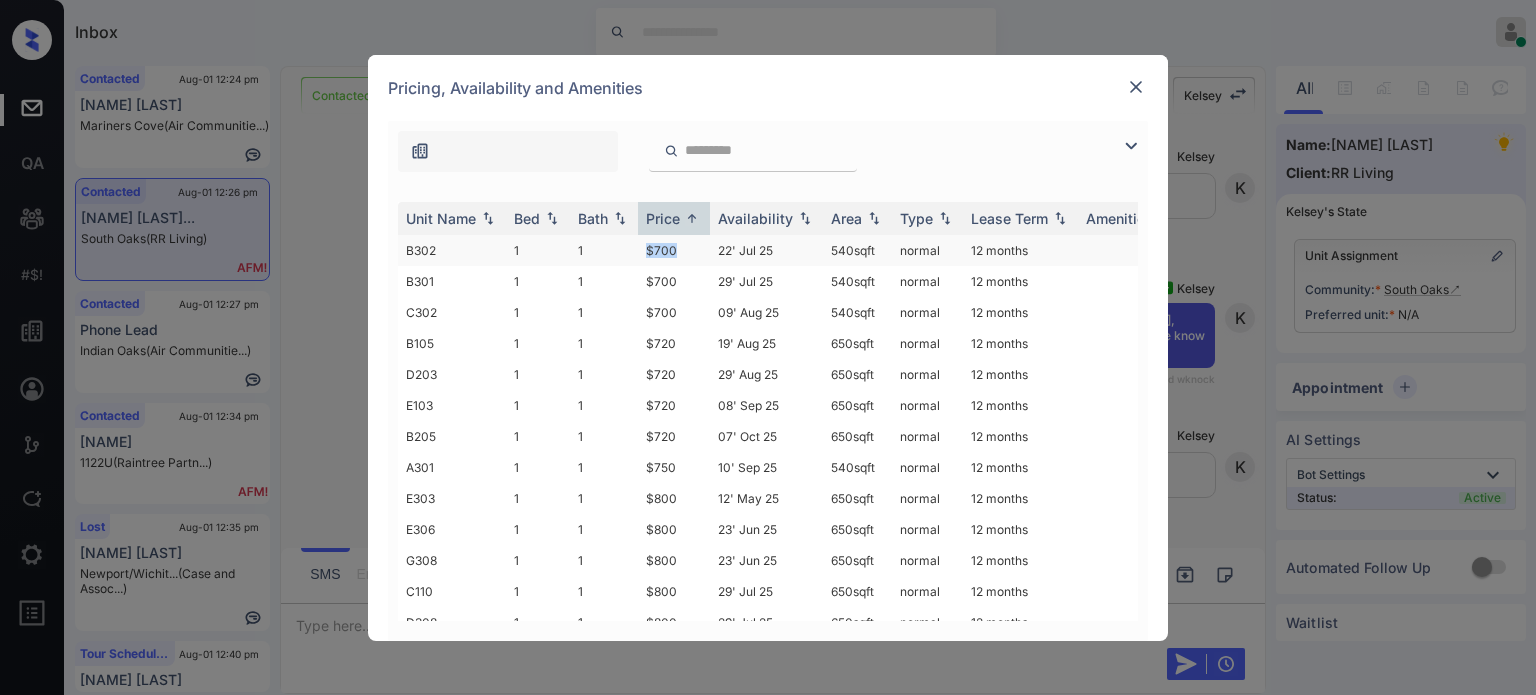 drag, startPoint x: 679, startPoint y: 249, endPoint x: 649, endPoint y: 247, distance: 30.066593 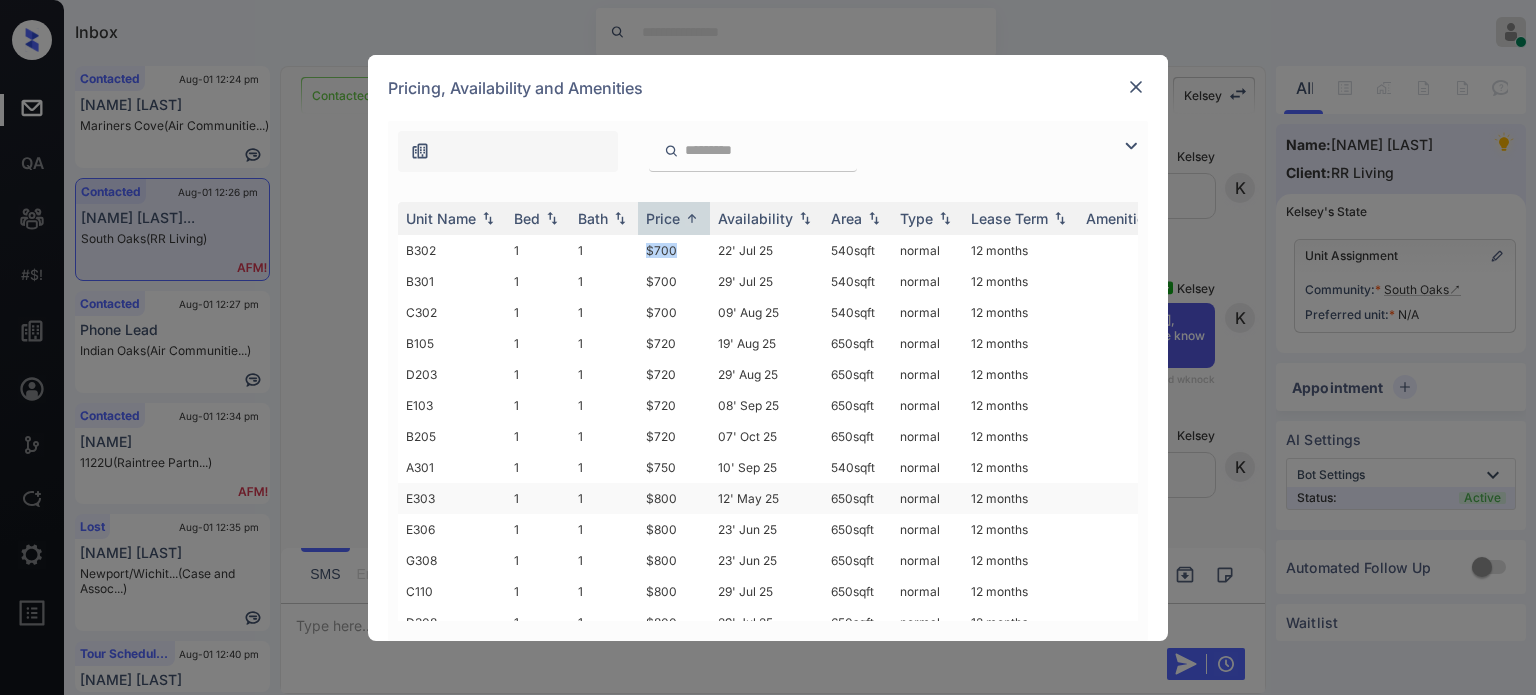 copy on "$700" 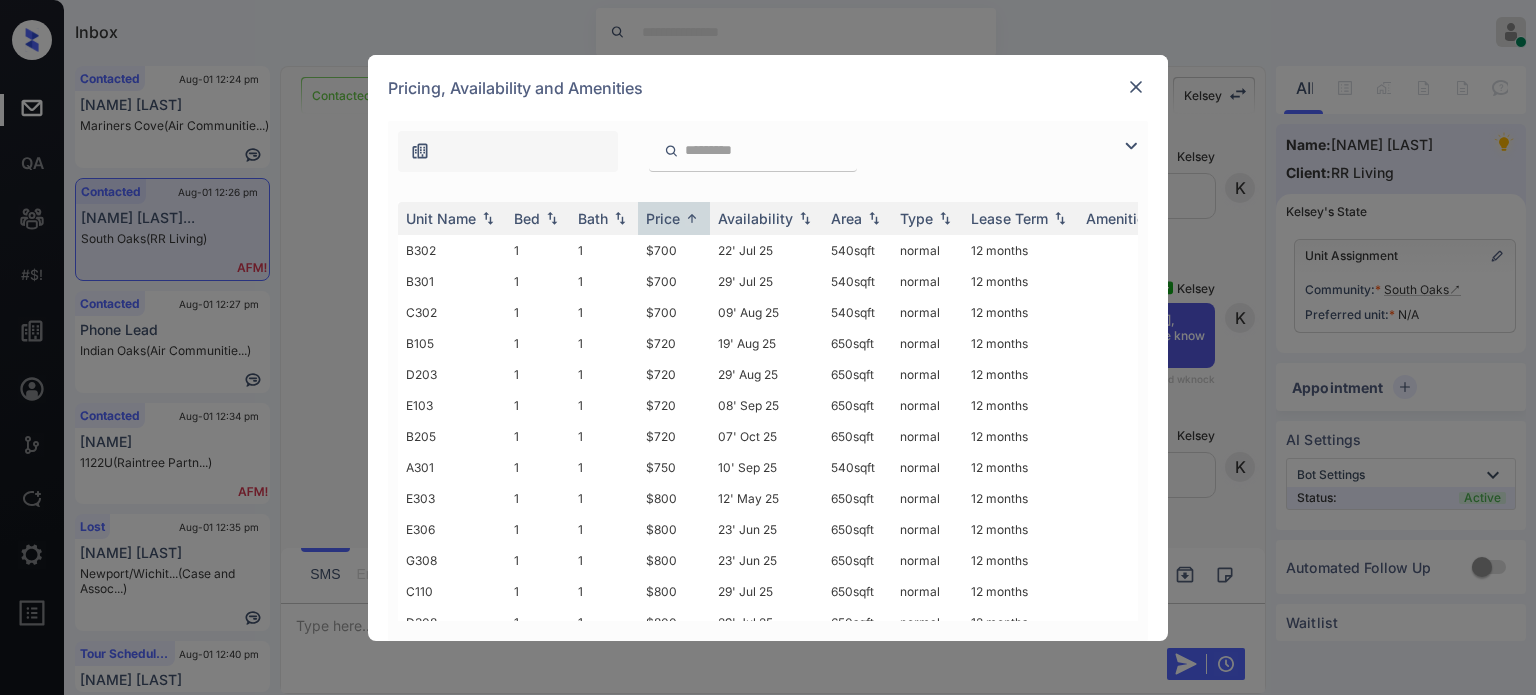 click on "**********" at bounding box center [768, 347] 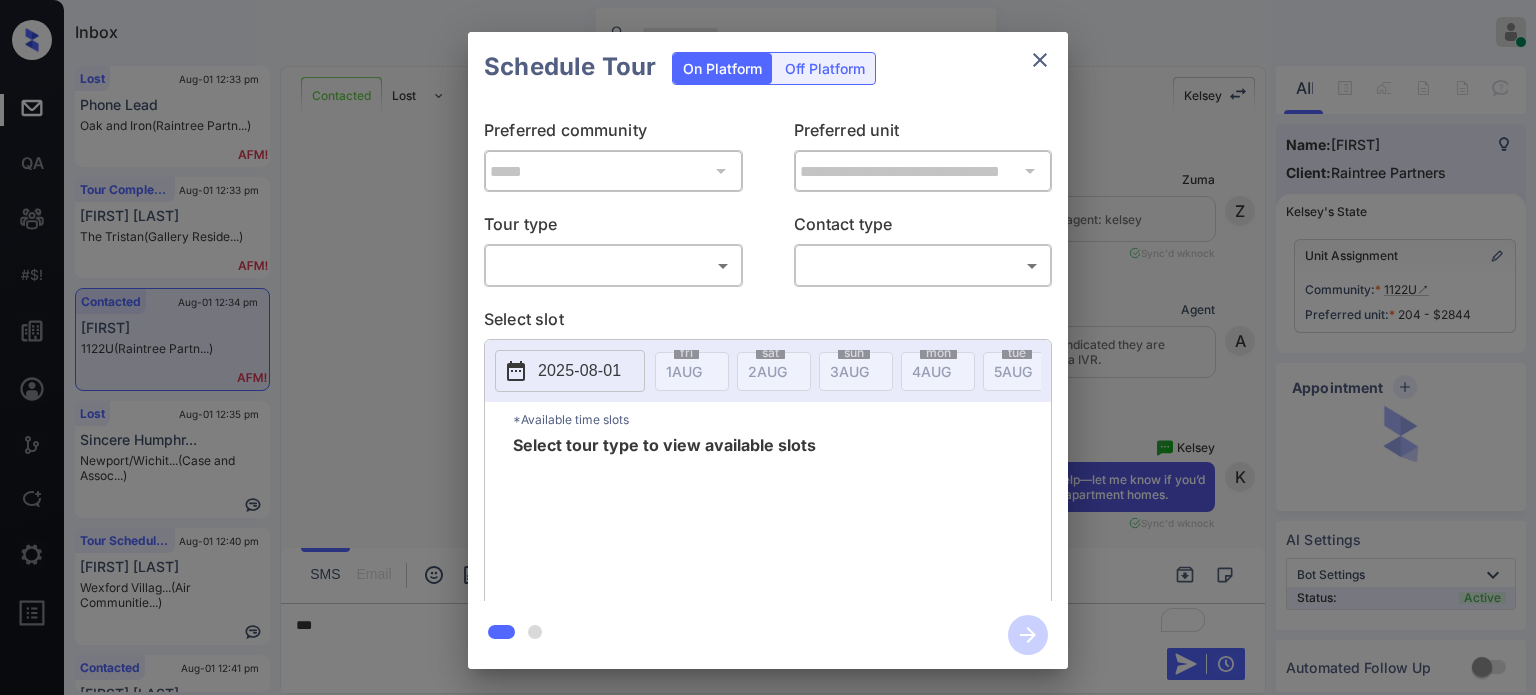 scroll, scrollTop: 0, scrollLeft: 0, axis: both 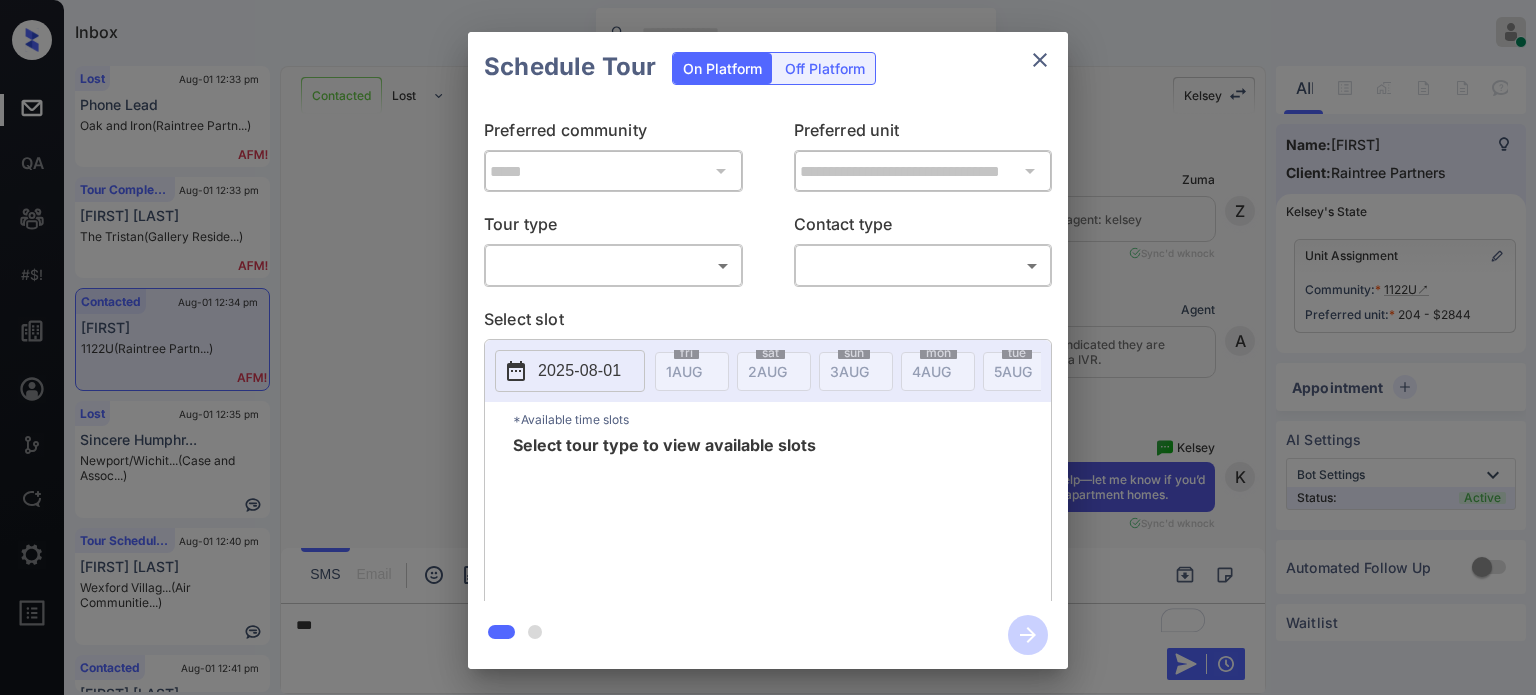 click on "​ ​" at bounding box center [613, 265] 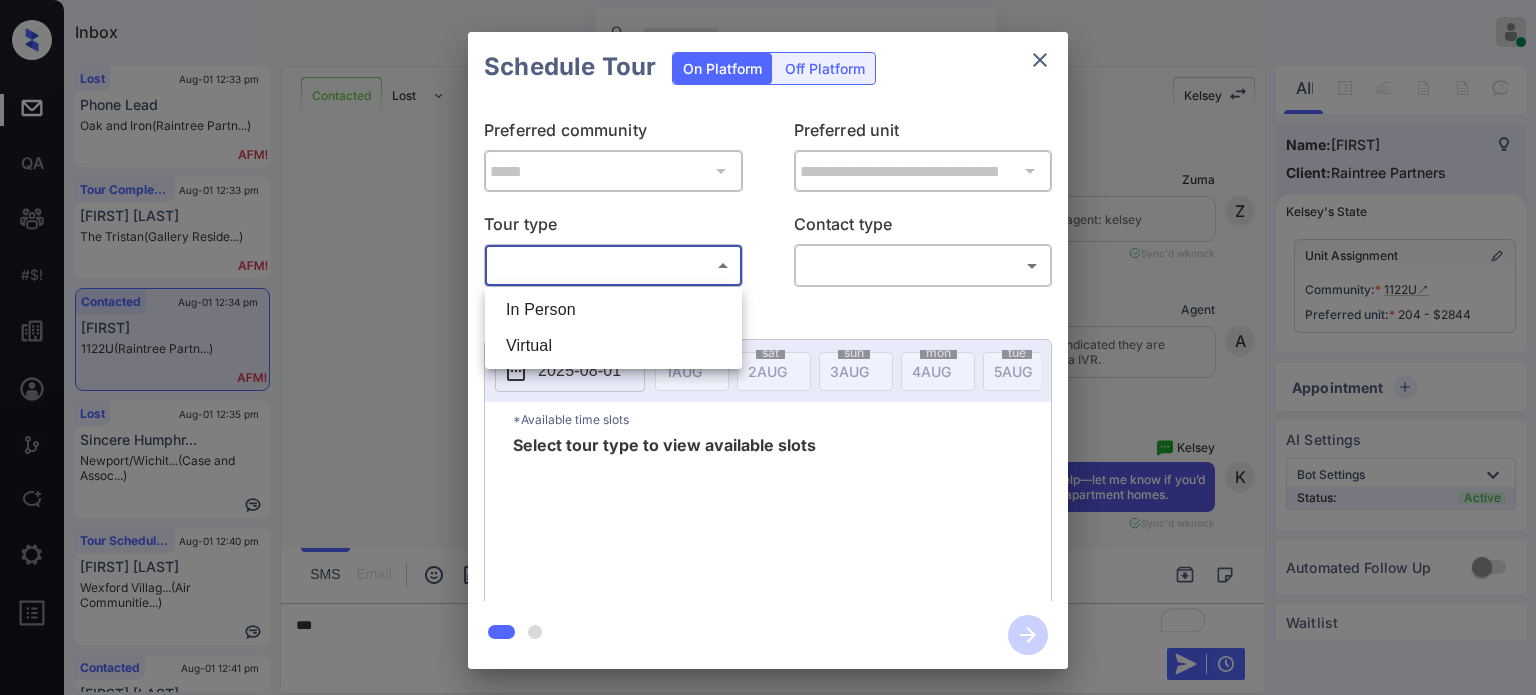 drag, startPoint x: 697, startPoint y: 270, endPoint x: 688, endPoint y: 308, distance: 39.051247 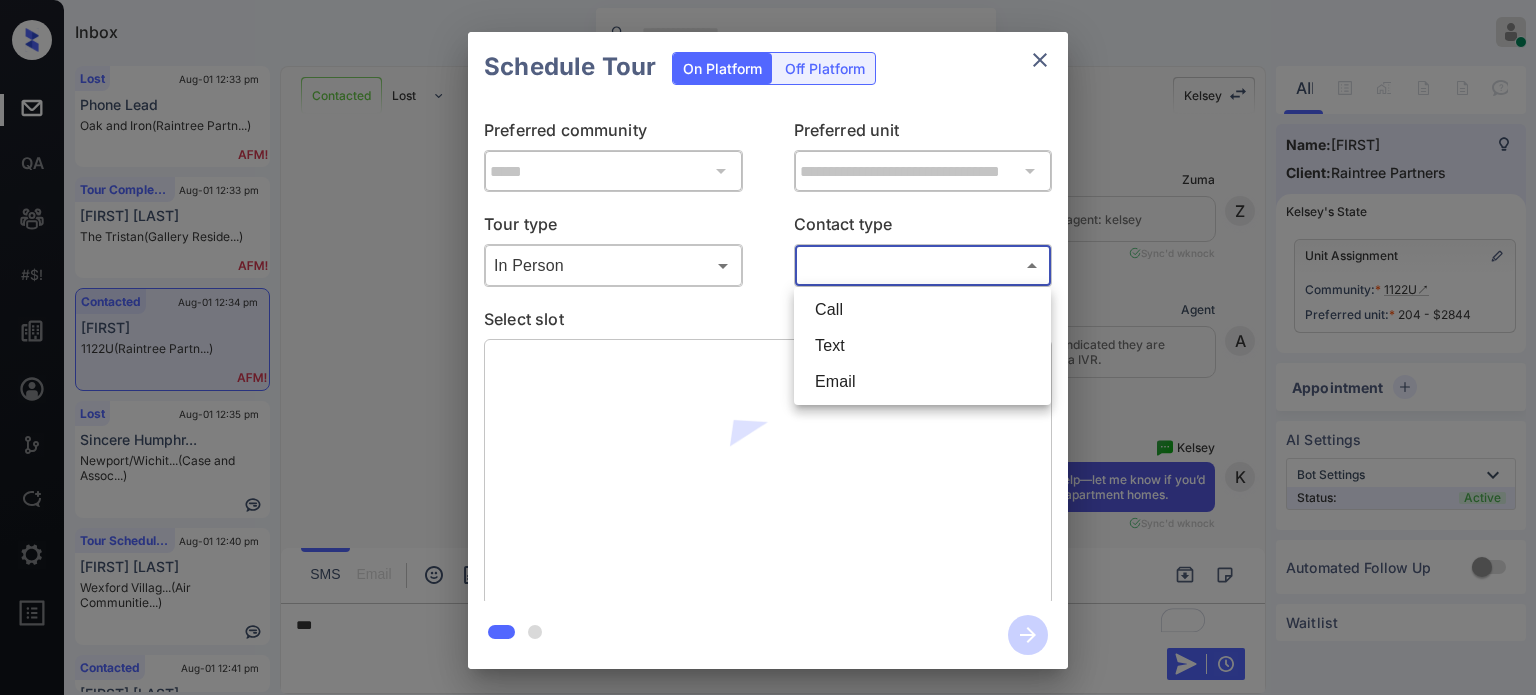 click on "Inbox Patrick Soliven Online Set yourself   offline Set yourself   on break Profile Switch to  dark  mode Sign out Lost Aug-01 12:33 pm   Phone Lead Oak and Iron   (Raintree Partn...) Tour Completed Aug-01 12:33 pm   Ashley Caudle The Tristan  (Gallery Reside...) Contacted Aug-01 12:34 pm   Rosanne 1122U  (Raintree Partn...) Lost Aug-01 12:35 pm   Sincere Humphr... Newport/Wichit...  (Case and Assoc...) Tour Scheduled Aug-01 12:40 pm   Tapan Sharma Wexford Villag...  (Air Communitie...) Contacted Aug-01 12:41 pm   Jayden William... The Era Collec...  (Unified Reside...) Contacted Lost Lead Sentiment: Angry Upon sliding the acknowledgement:  Lead will move to lost stage. * ​ SMS and call option will be set to opt out. AFM will be turned off for the lead. Kelsey New Message Zuma Lead transferred to leasing agent: kelsey Aug 01, 2025 12:24 pm  Sync'd w  knock Z New Message Agent Lead created because they indicated they are interested in leasing via Zuma IVR. Aug 01, 2025 12:24 pm A New Message Kelsey   knock K" at bounding box center [768, 347] 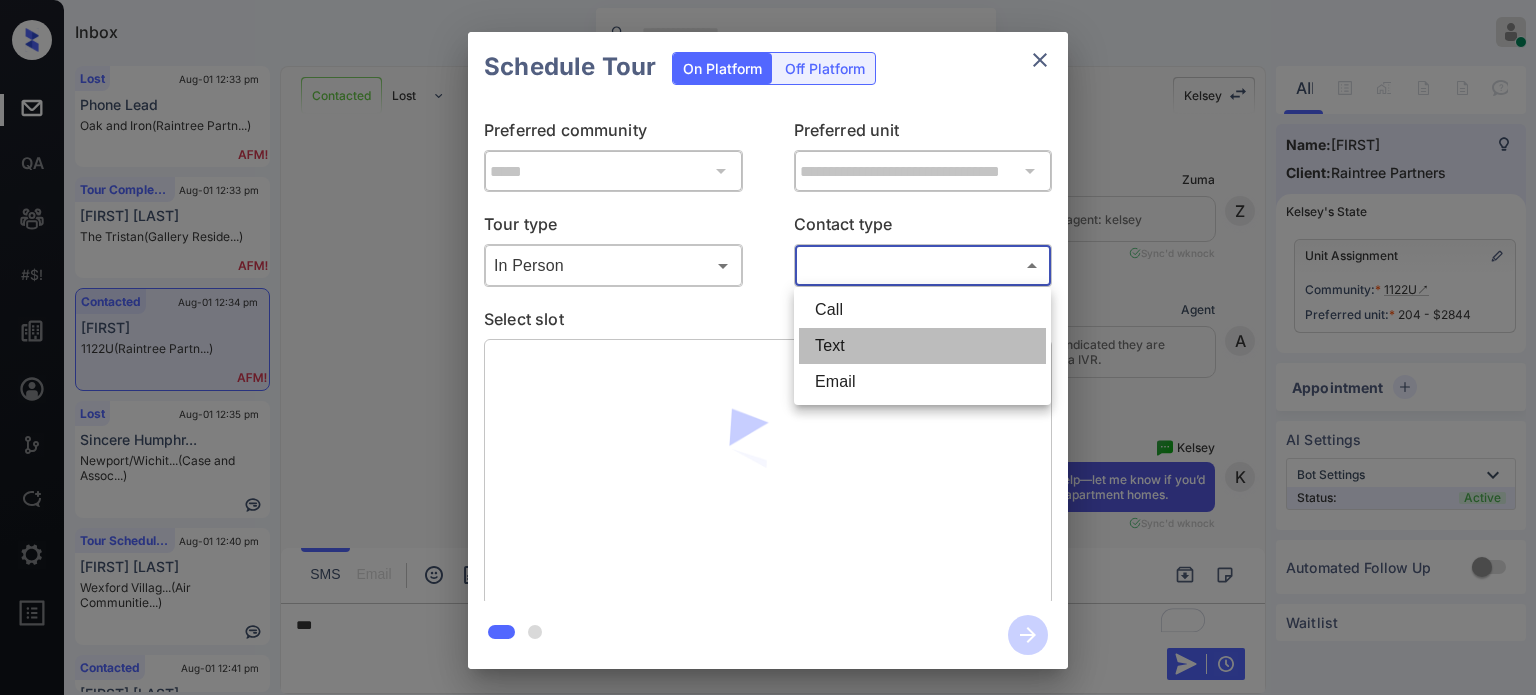 click on "Text" at bounding box center (922, 346) 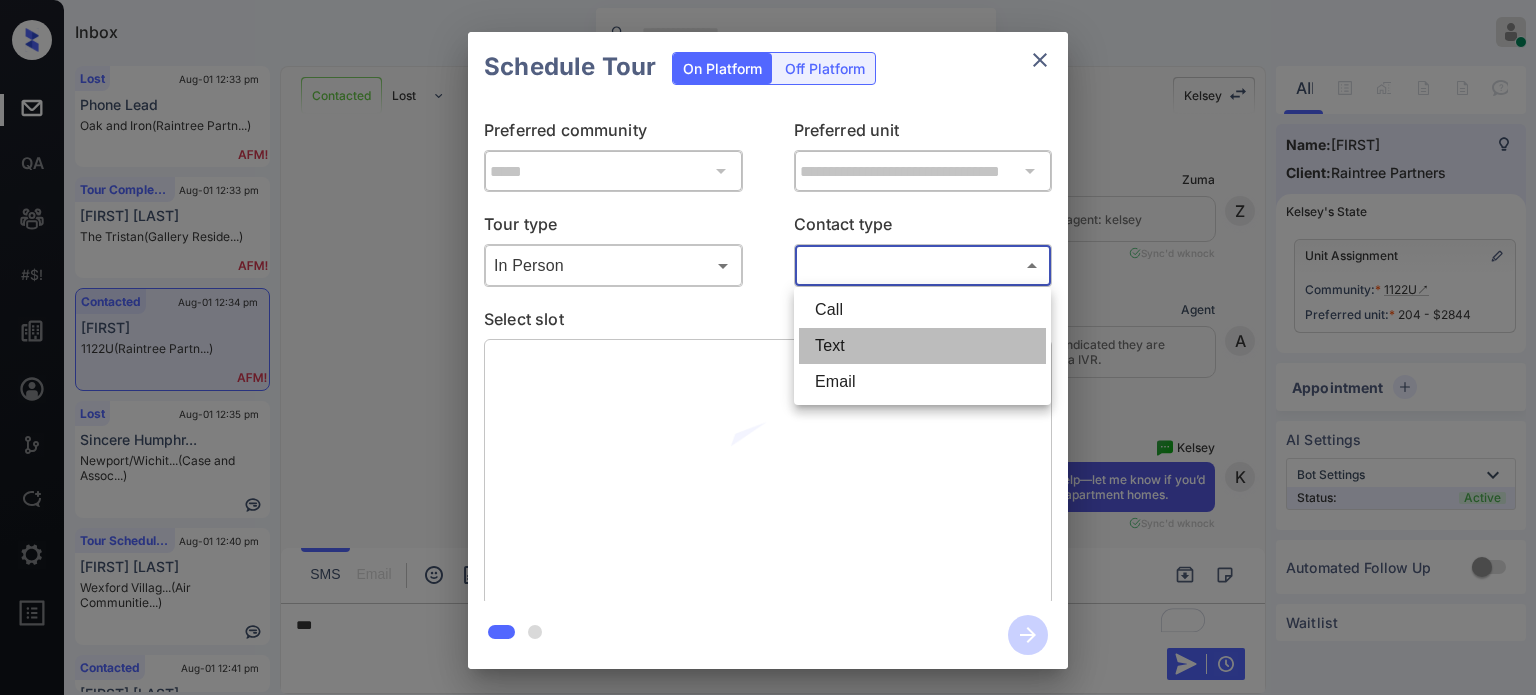 type on "****" 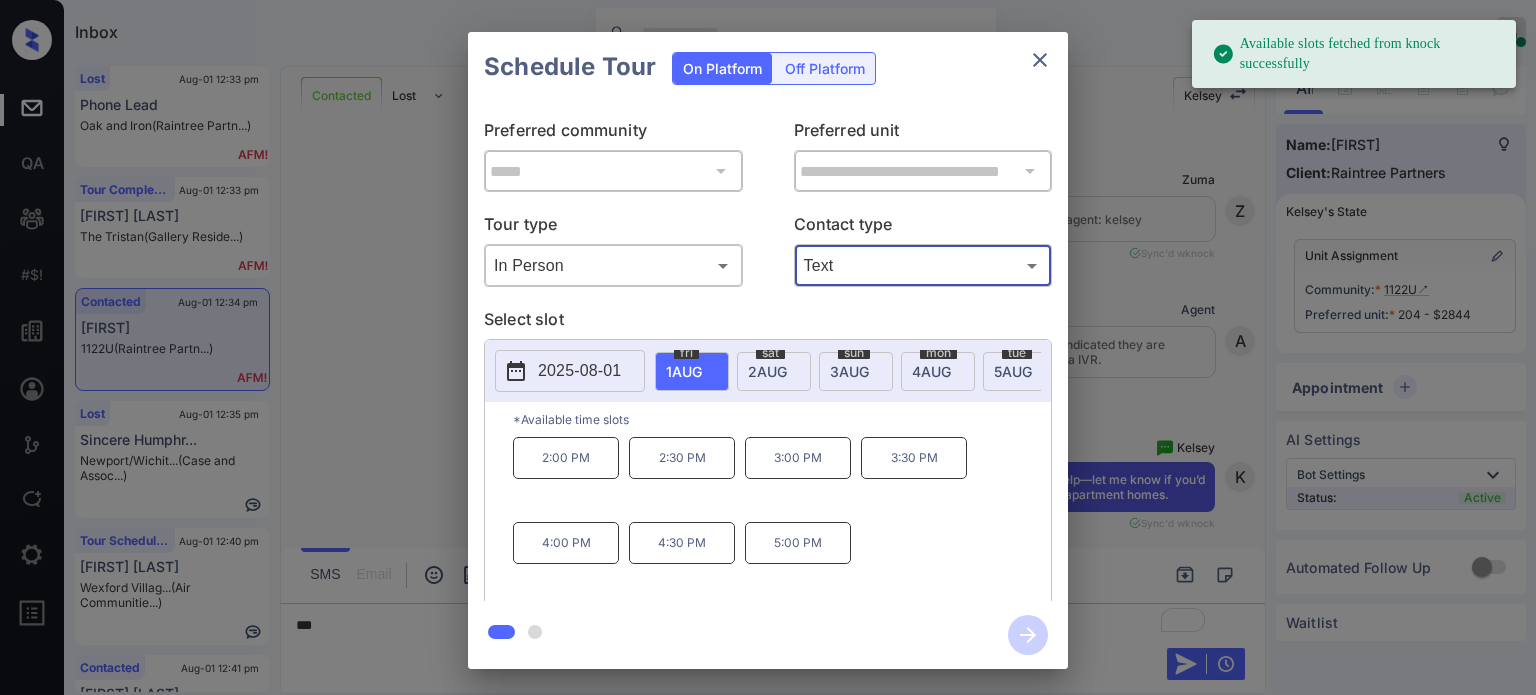 click on "2 AUG" at bounding box center [684, 371] 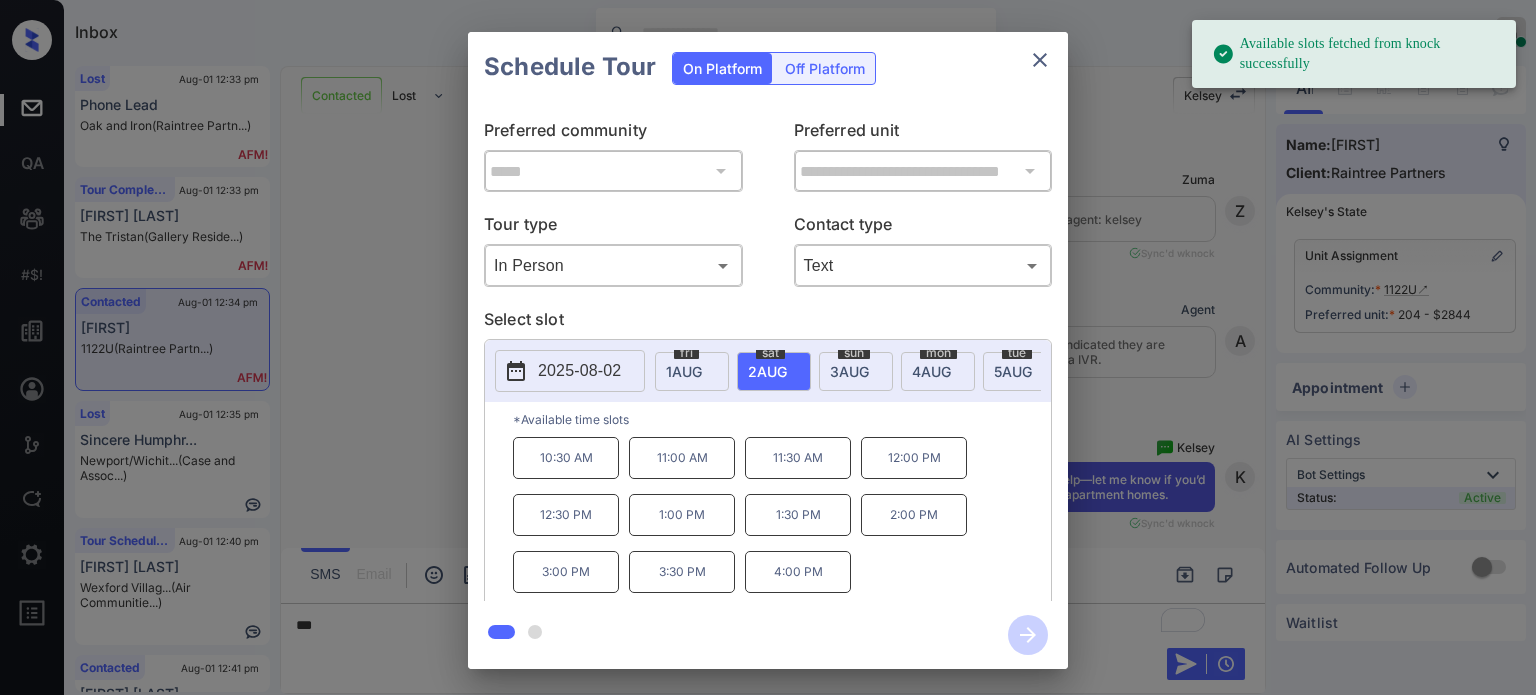 click on "**********" at bounding box center [768, 350] 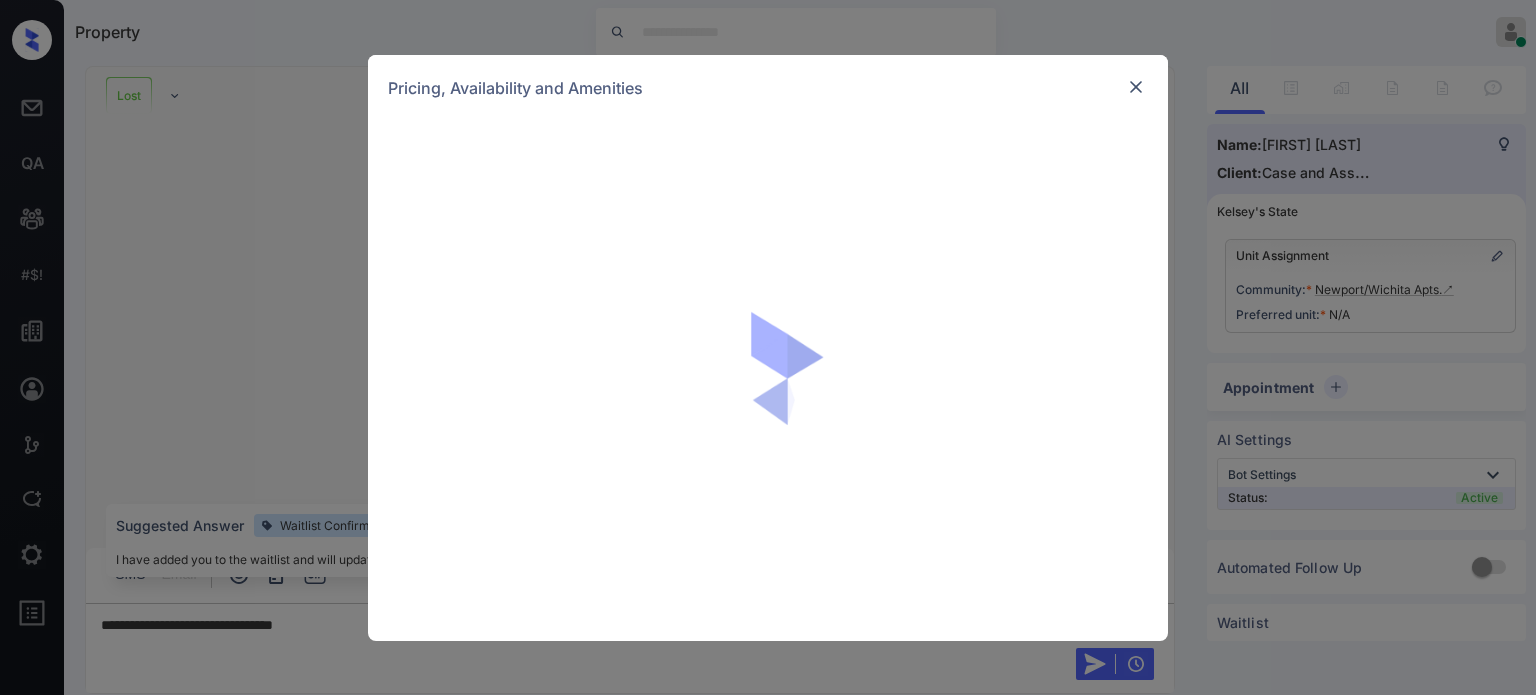 scroll, scrollTop: 0, scrollLeft: 0, axis: both 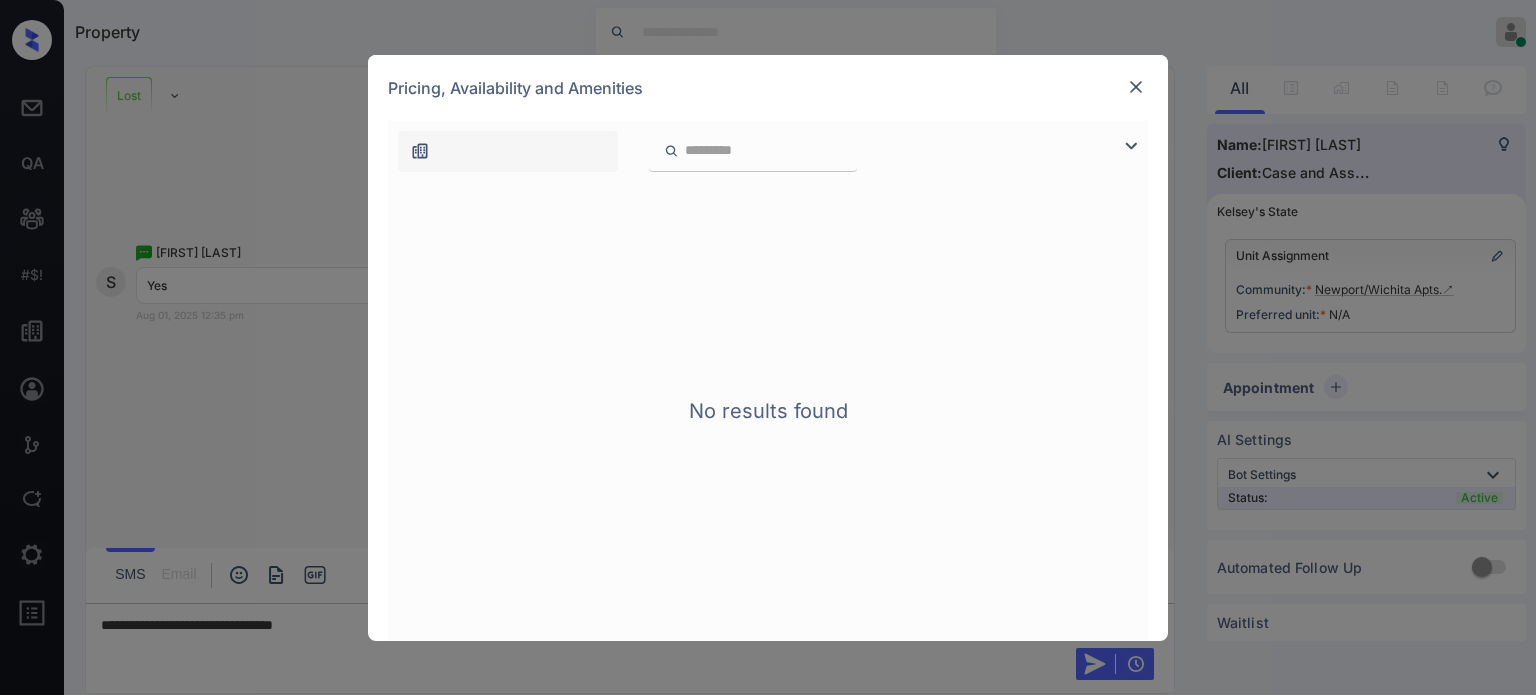 click on "**********" at bounding box center [768, 347] 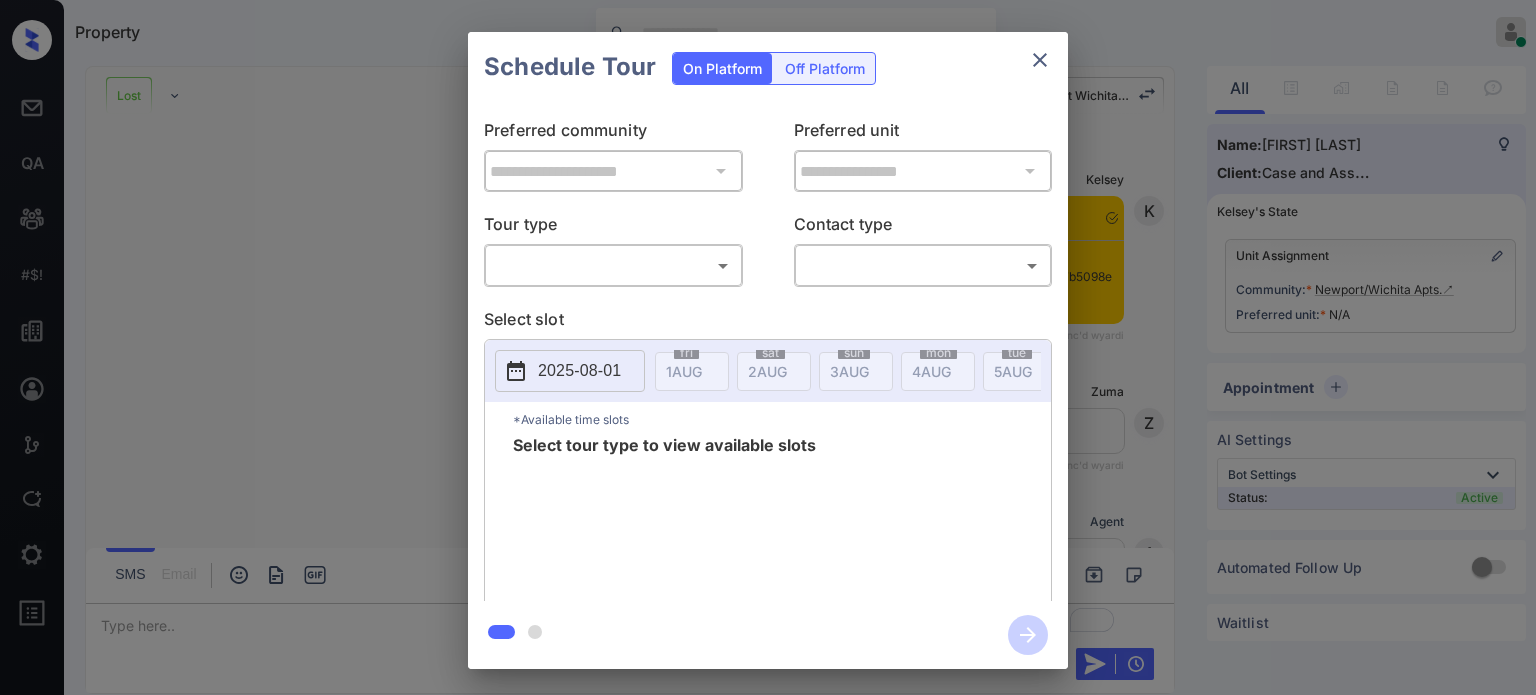 scroll, scrollTop: 0, scrollLeft: 0, axis: both 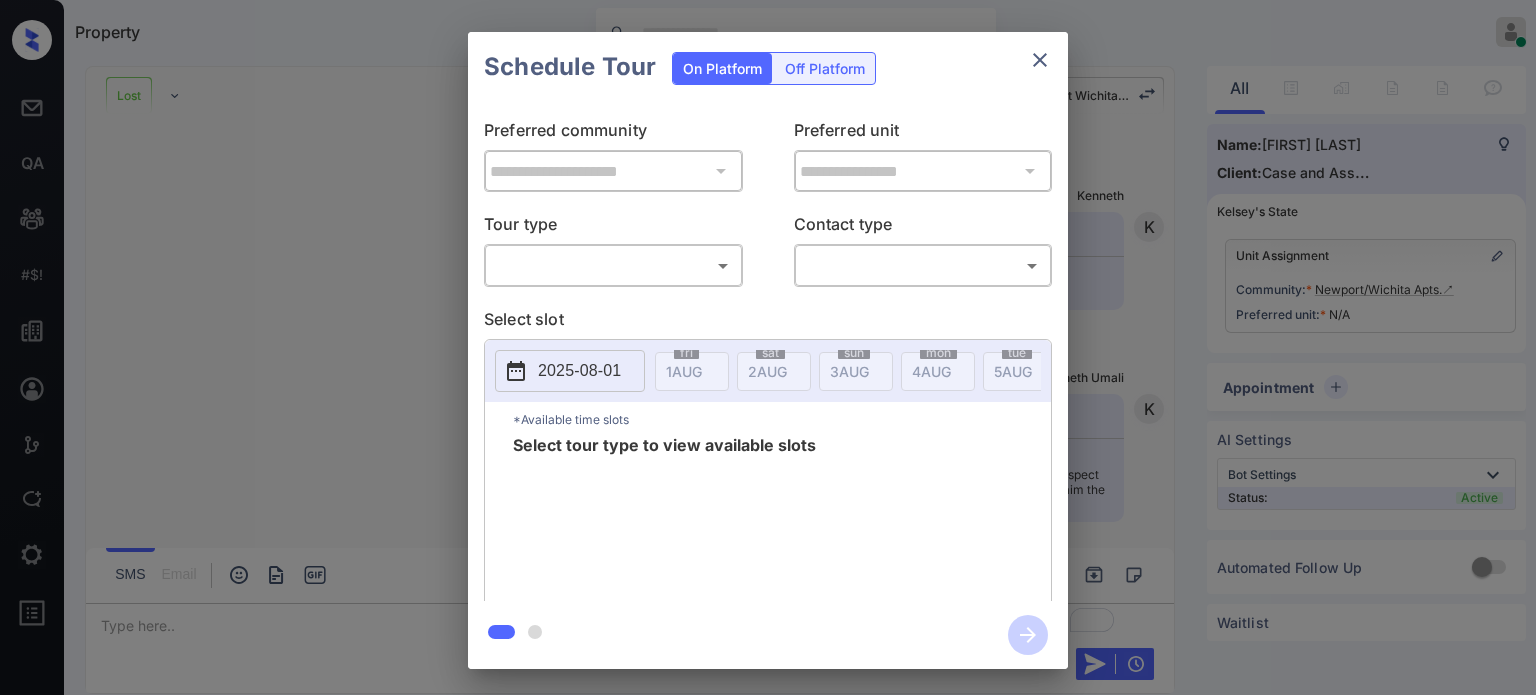 click 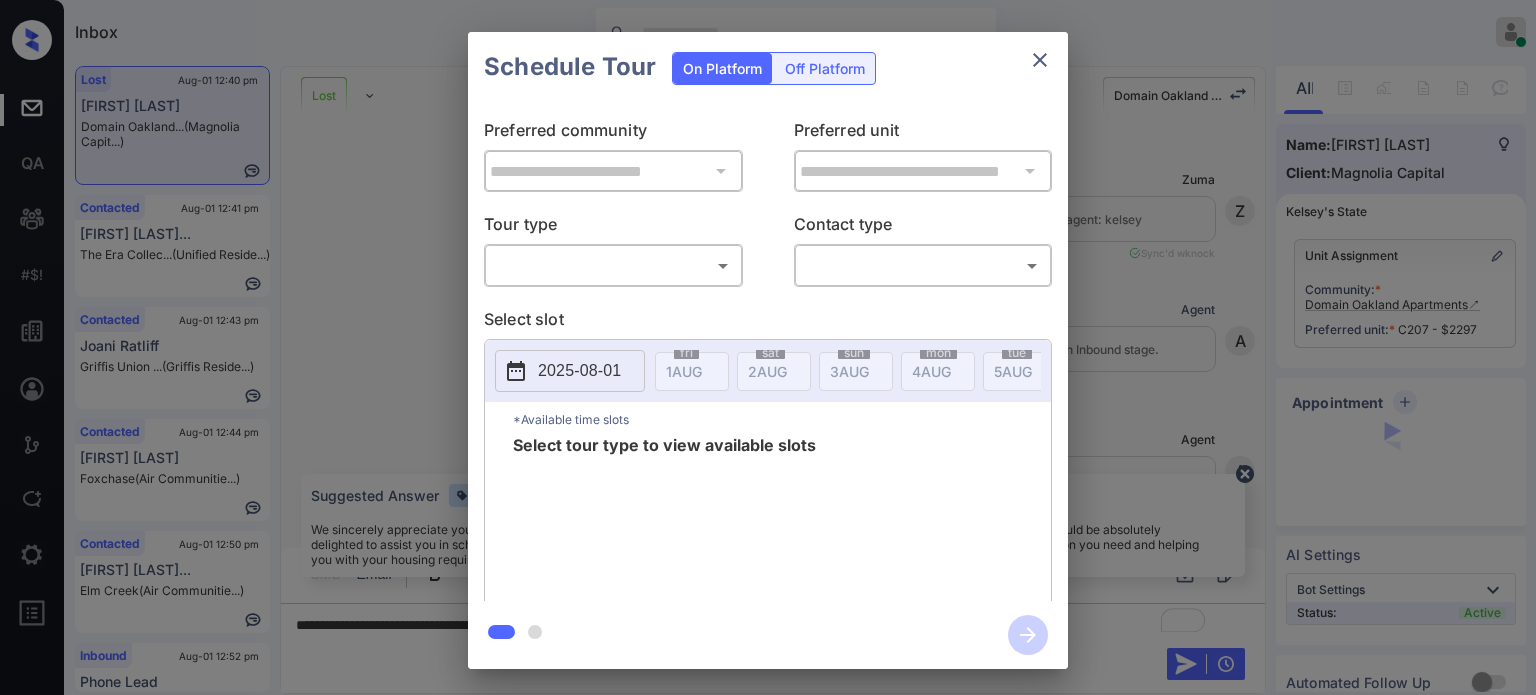 scroll, scrollTop: 0, scrollLeft: 0, axis: both 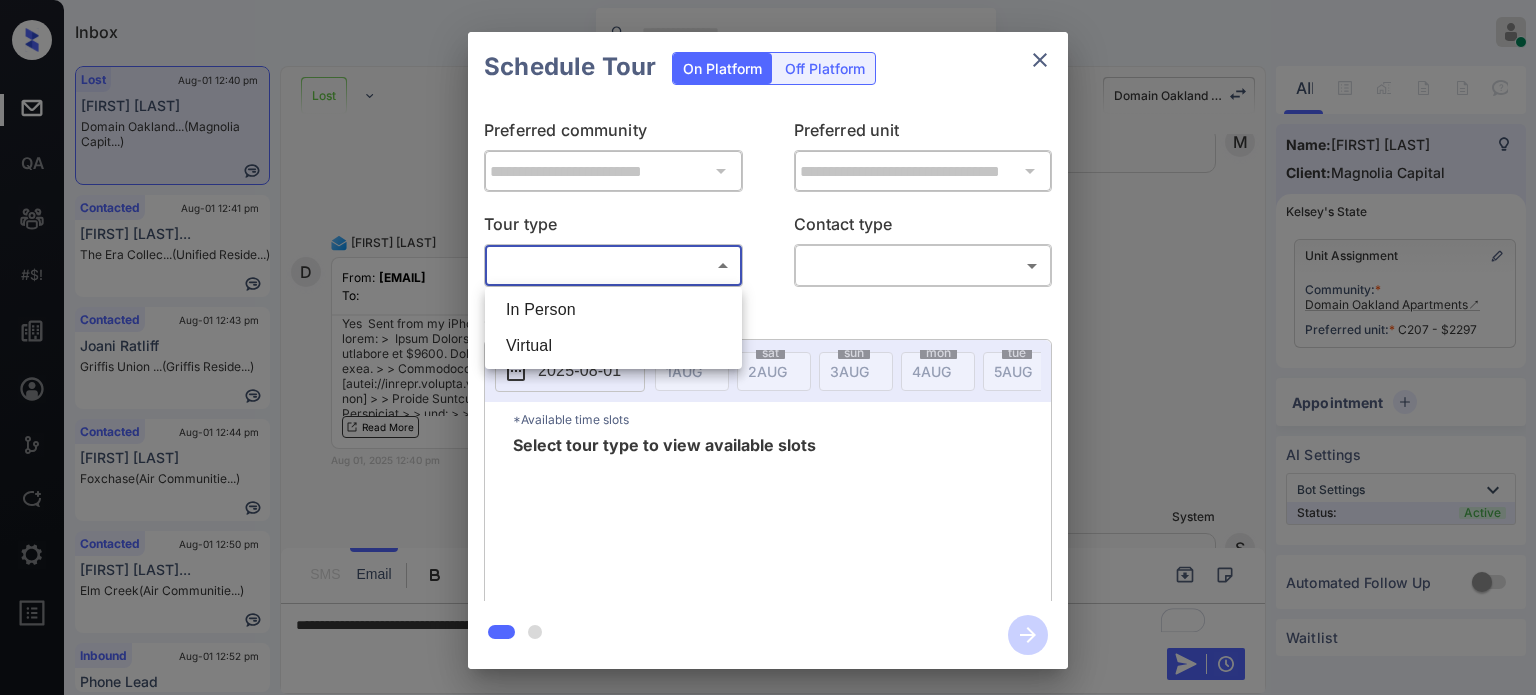 click on "Inbox Patrick Soliven Online Set yourself   offline Set yourself   on break Profile Switch to  dark  mode Sign out Lost Aug-01 12:40 pm   Dee Brar Domain Oakland...  (Magnolia Capit...) Contacted Aug-01 12:41 pm   Jayden William... The Era Collec...  (Unified Reside...) Contacted Aug-01 12:43 pm   Joani Ratliff Griffis Union ...  (Griffis Reside...) Contacted Aug-01 12:44 pm   Amber Edmonds Foxchase  (Air Communitie...) Contacted Aug-01 12:50 pm   Delaney Clayto... Elm Creek  (Air Communitie...) Inbound Aug-01 12:52 pm   Phone Lead The Parian Lux...  (Davis Developm...) Lost Lead Sentiment: Angry Upon sliding the acknowledgement:  Lead will move to lost stage. * ​ SMS and call option will be set to opt out. AFM will be turned off for the lead. Domain Oakland Apartments New Message Zuma Lead transferred to leasing agent: kelsey Jul 17, 2025 07:51 am  Sync'd w  knock Z New Message Agent Lead created via webhook in Inbound stage. Jul 17, 2025 07:51 am A New Message Agent AFM Request sent to Kelsey. A Agent A K" at bounding box center [768, 347] 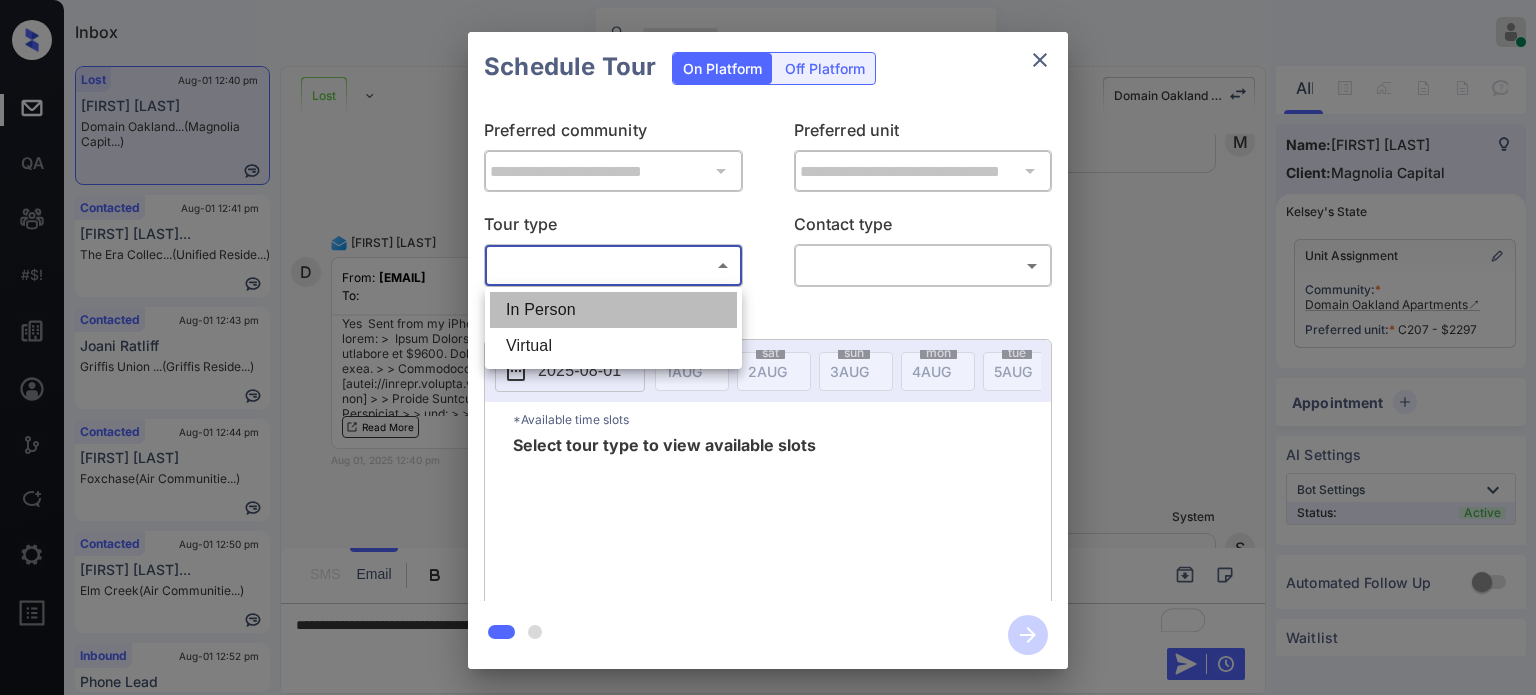 click on "In Person" at bounding box center (613, 310) 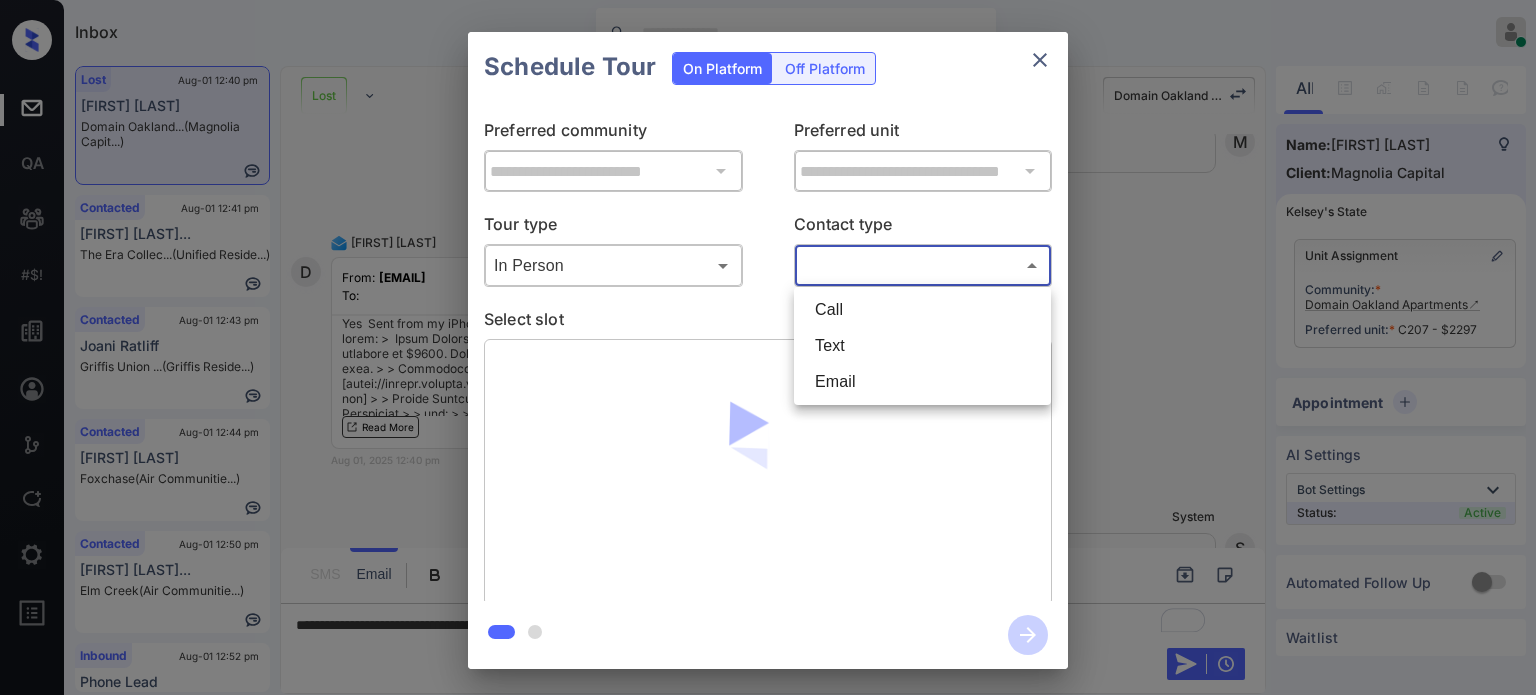 drag, startPoint x: 945, startPoint y: 259, endPoint x: 937, endPoint y: 319, distance: 60.530983 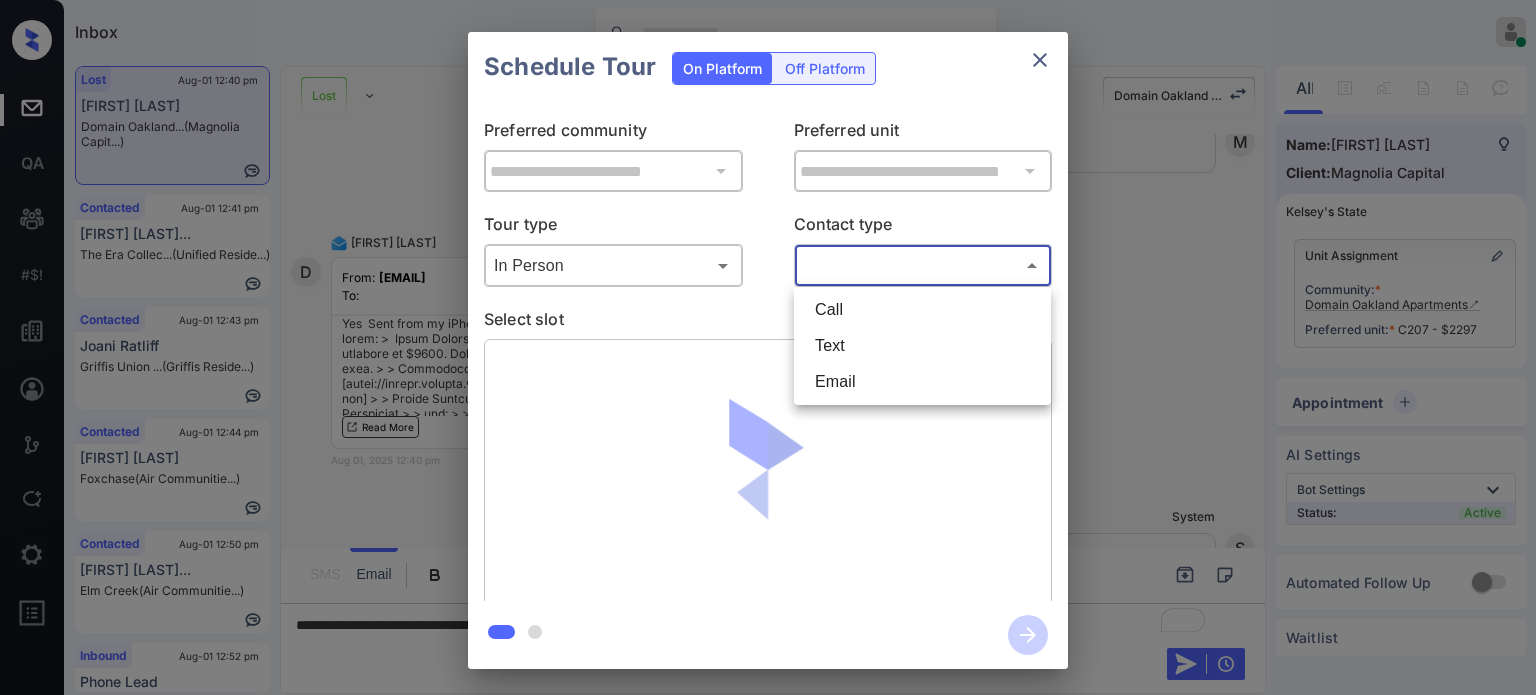 click on "Inbox Patrick Soliven Online Set yourself   offline Set yourself   on break Profile Switch to  dark  mode Sign out Lost Aug-01 12:40 pm   Dee Brar Domain Oakland...  (Magnolia Capit...) Contacted Aug-01 12:41 pm   Jayden William... The Era Collec...  (Unified Reside...) Contacted Aug-01 12:43 pm   Joani Ratliff Griffis Union ...  (Griffis Reside...) Contacted Aug-01 12:44 pm   Amber Edmonds Foxchase  (Air Communitie...) Contacted Aug-01 12:50 pm   Delaney Clayto... Elm Creek  (Air Communitie...) Inbound Aug-01 12:52 pm   Phone Lead The Parian Lux...  (Davis Developm...) Lost Lead Sentiment: Angry Upon sliding the acknowledgement:  Lead will move to lost stage. * ​ SMS and call option will be set to opt out. AFM will be turned off for the lead. Domain Oakland Apartments New Message Zuma Lead transferred to leasing agent: kelsey Jul 17, 2025 07:51 am  Sync'd w  knock Z New Message Agent Lead created via webhook in Inbound stage. Jul 17, 2025 07:51 am A New Message Agent AFM Request sent to Kelsey. A Agent A K" at bounding box center [768, 347] 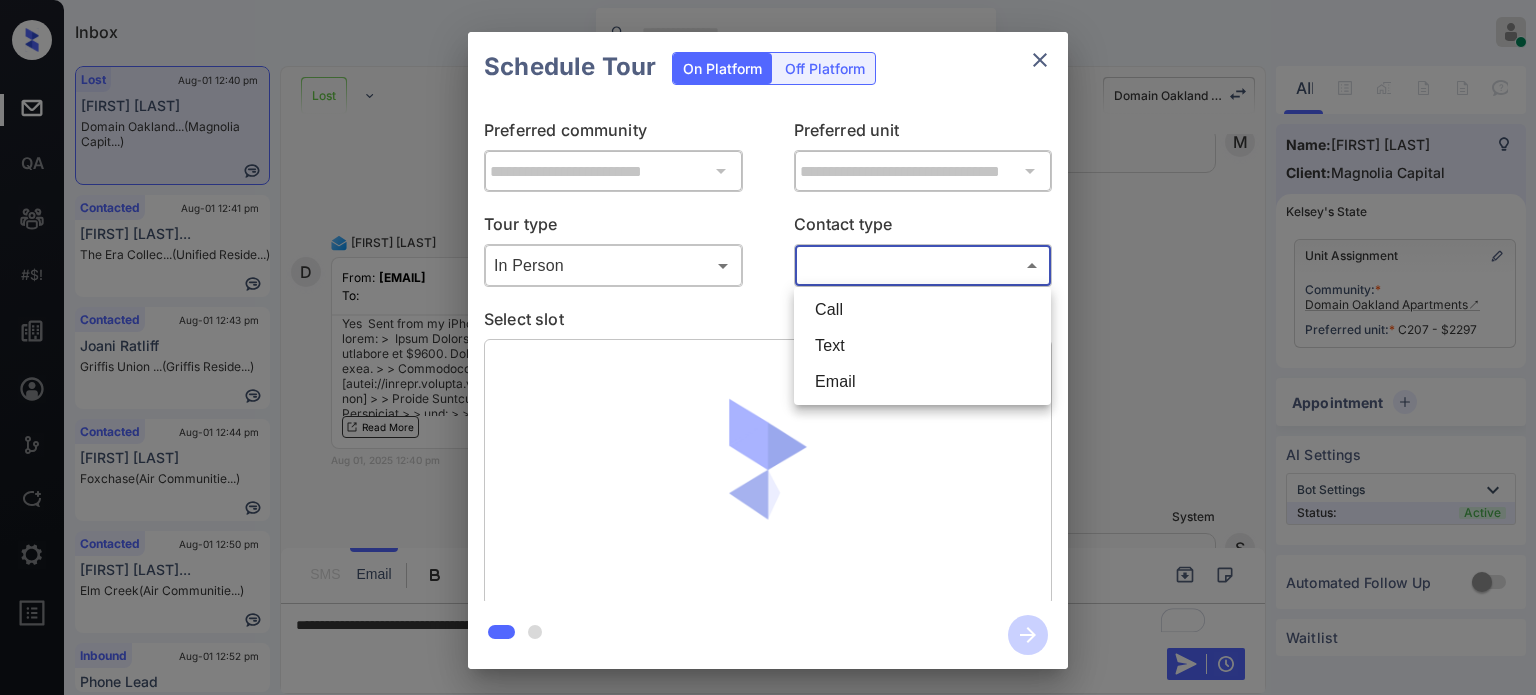 click on "Text" at bounding box center [922, 346] 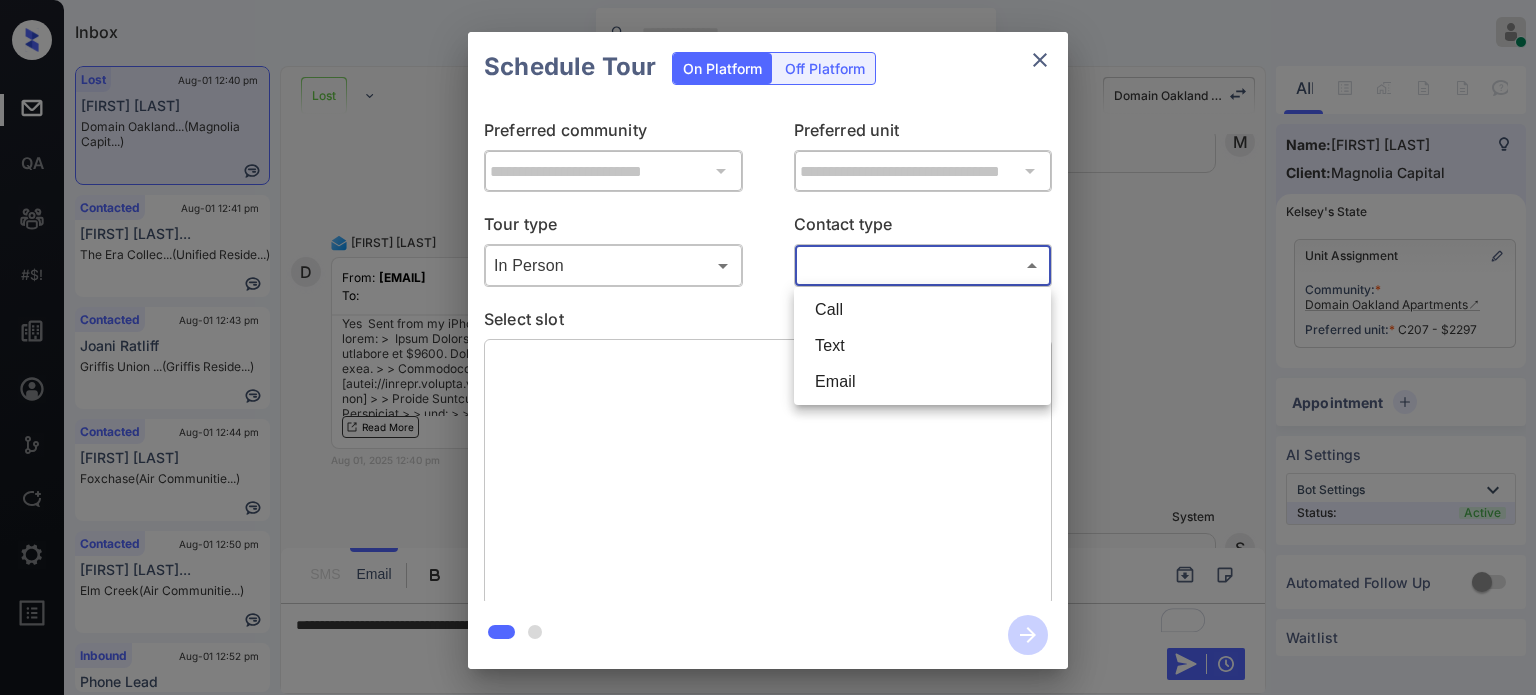 type on "****" 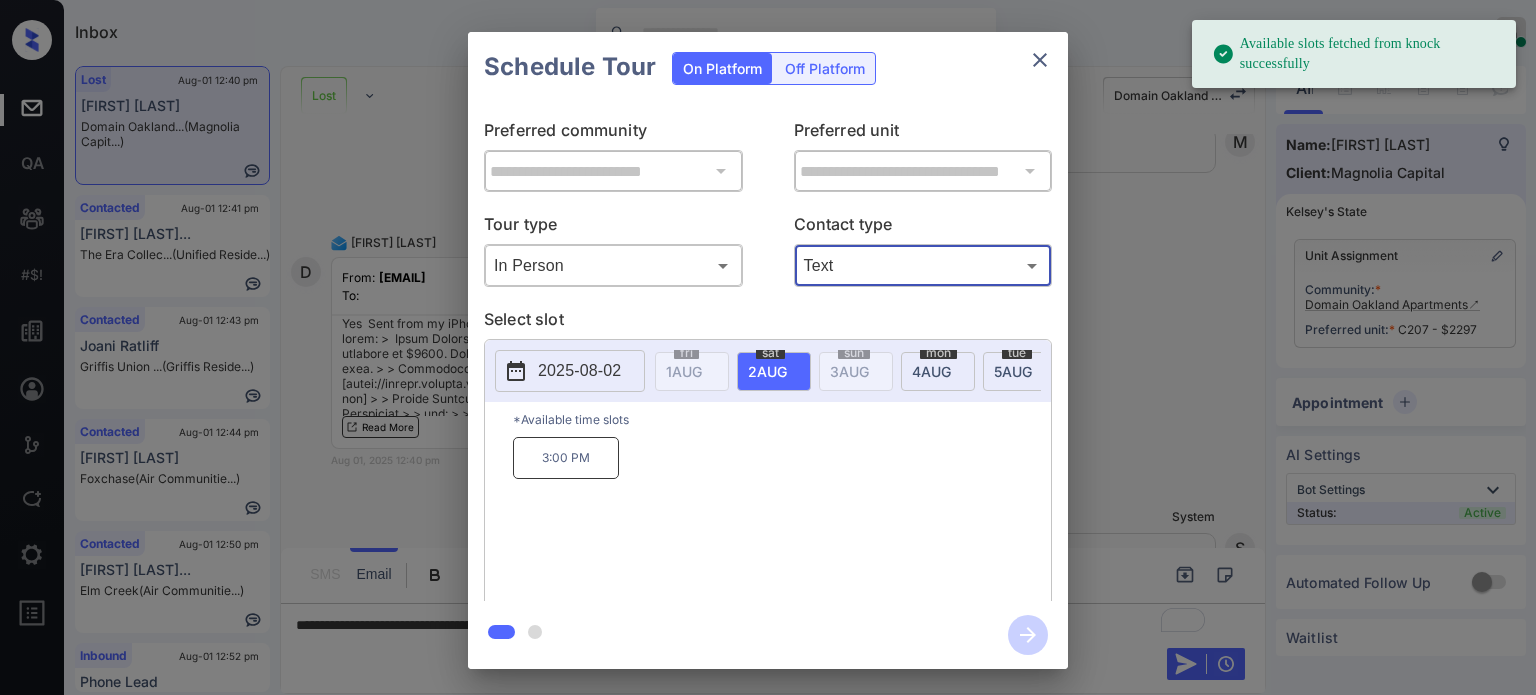 click on "**********" at bounding box center [768, 350] 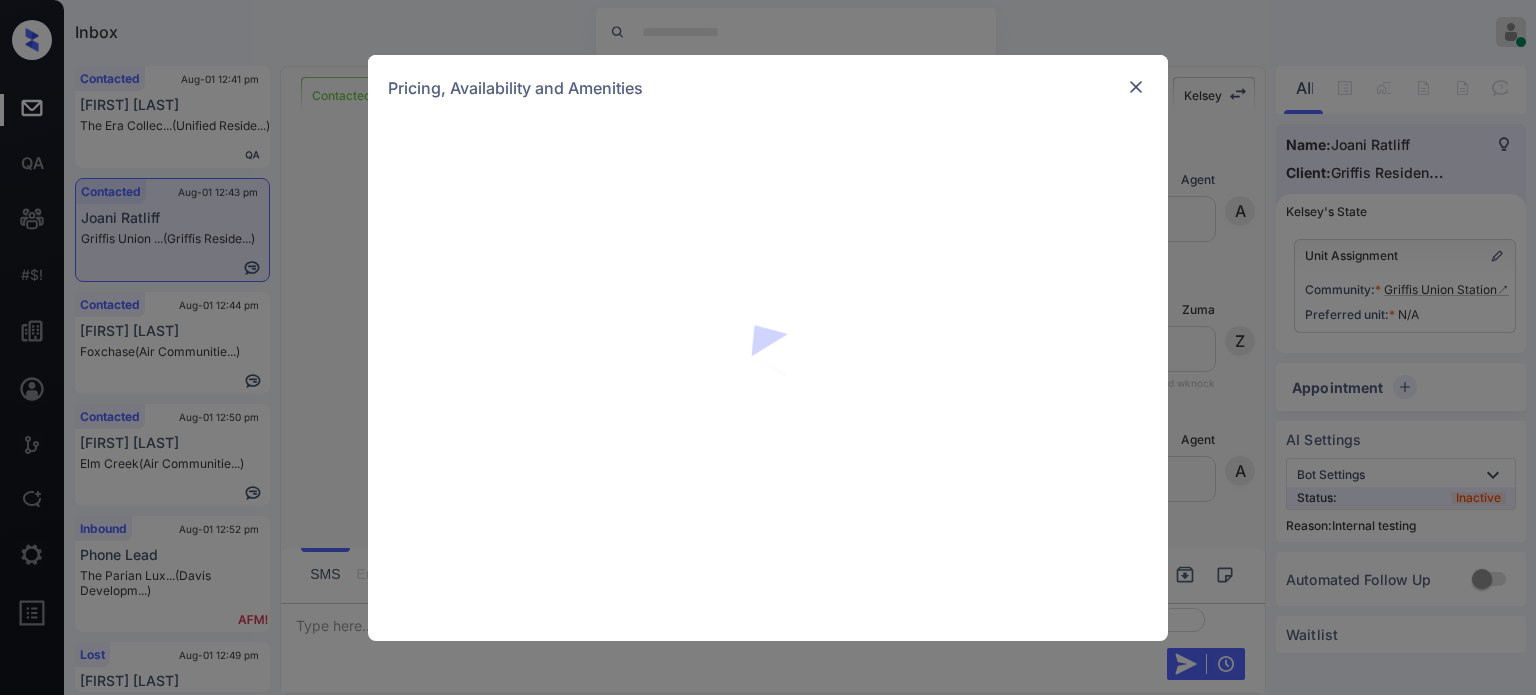 scroll, scrollTop: 0, scrollLeft: 0, axis: both 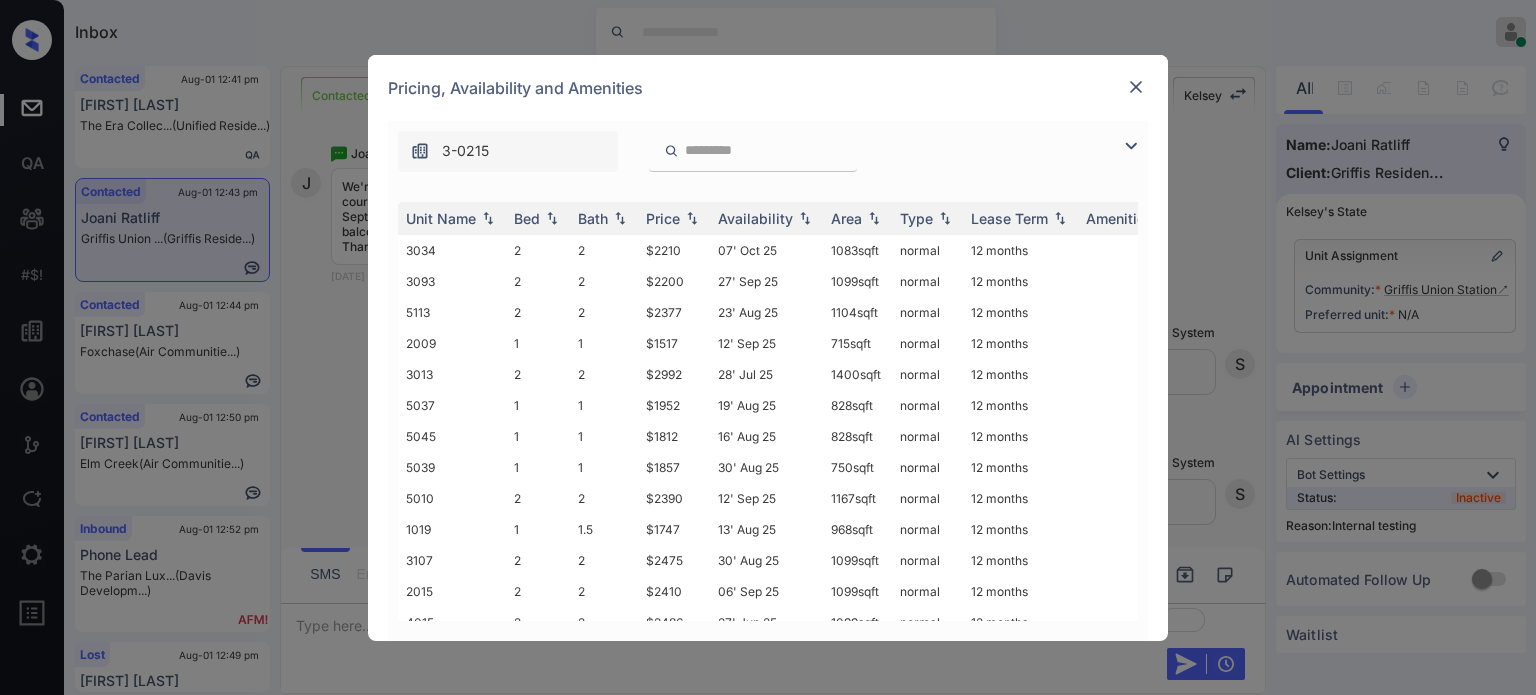 click at bounding box center (1136, 87) 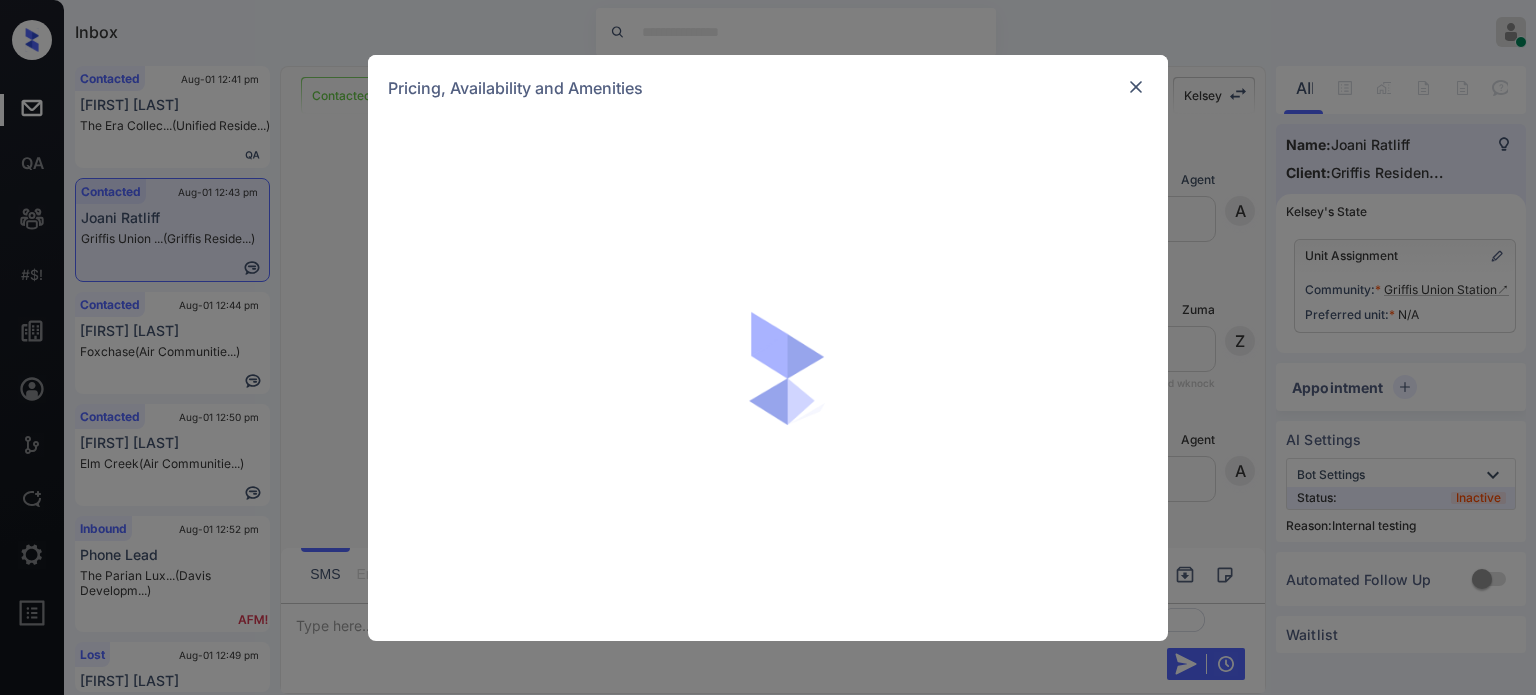 scroll, scrollTop: 0, scrollLeft: 0, axis: both 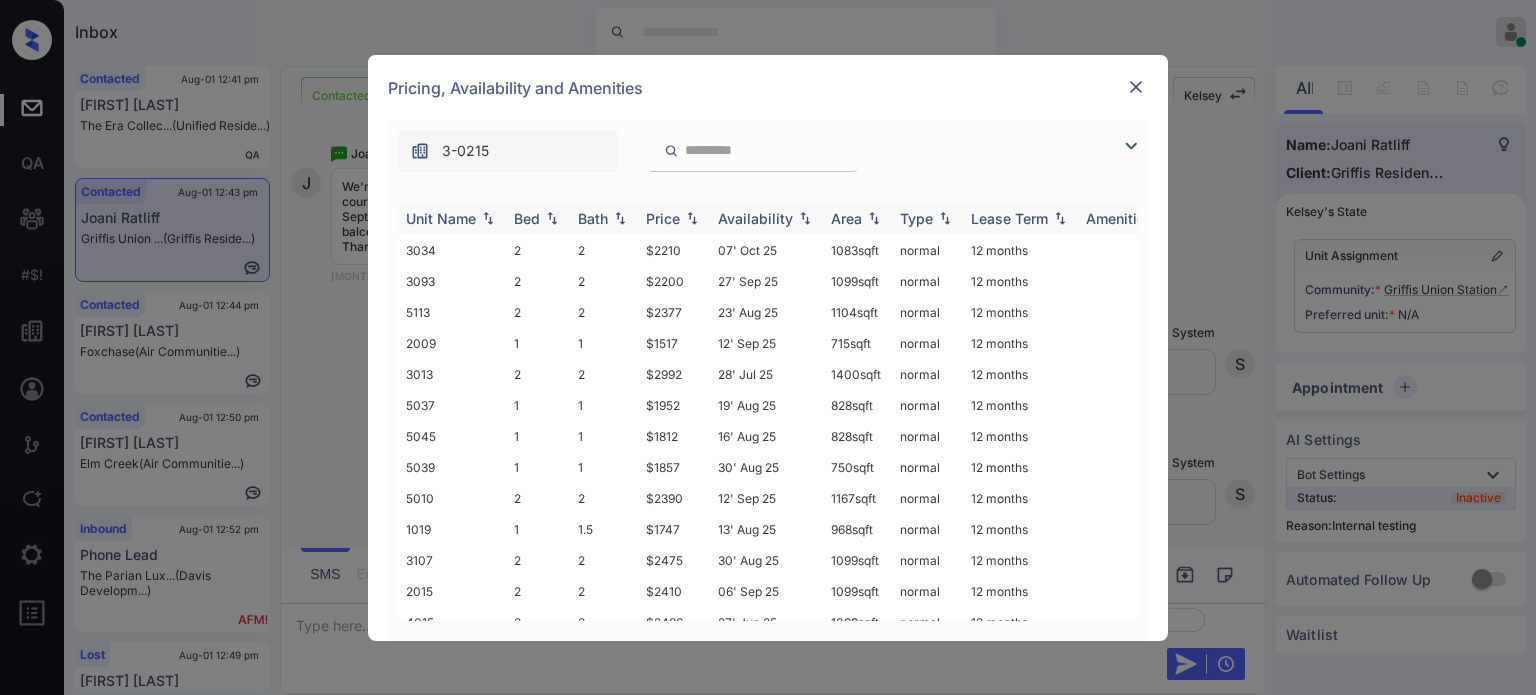 click on "Price" at bounding box center (663, 218) 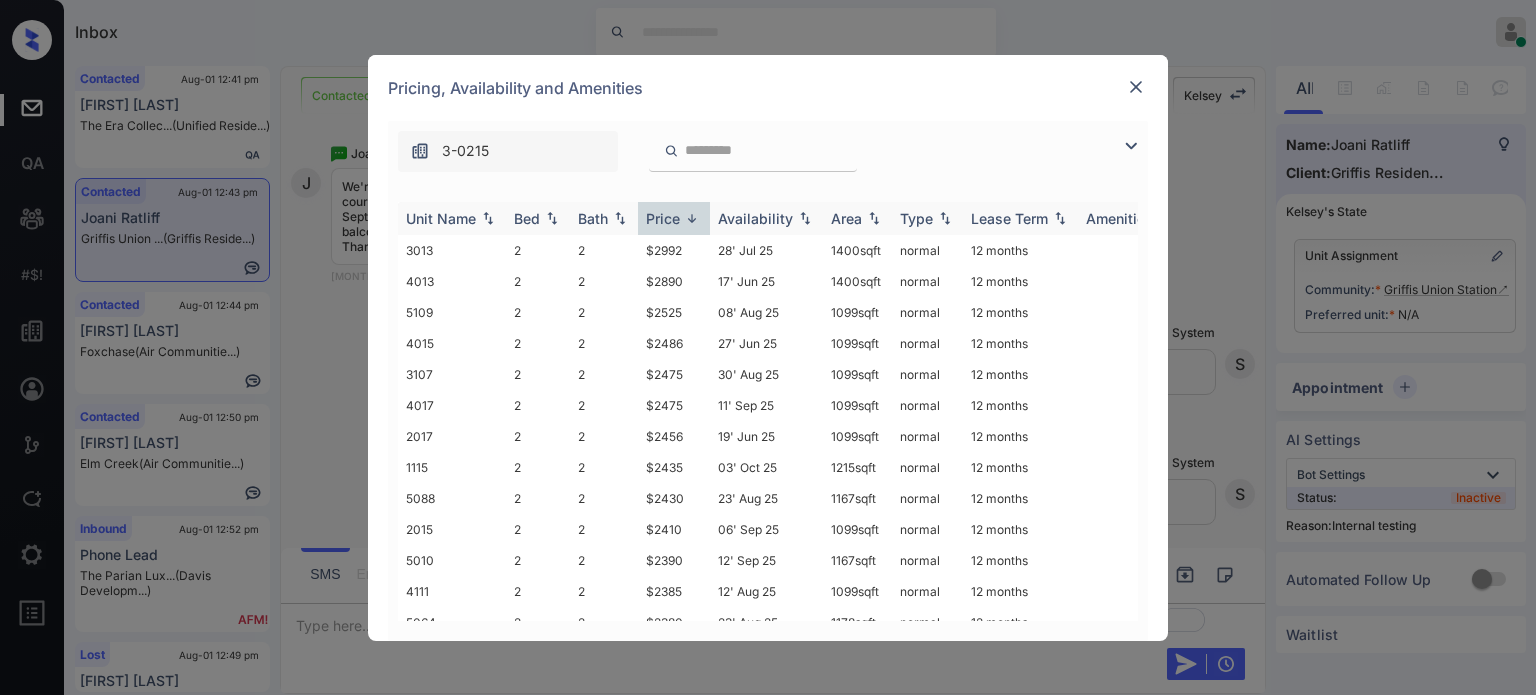 click on "Price" at bounding box center (663, 218) 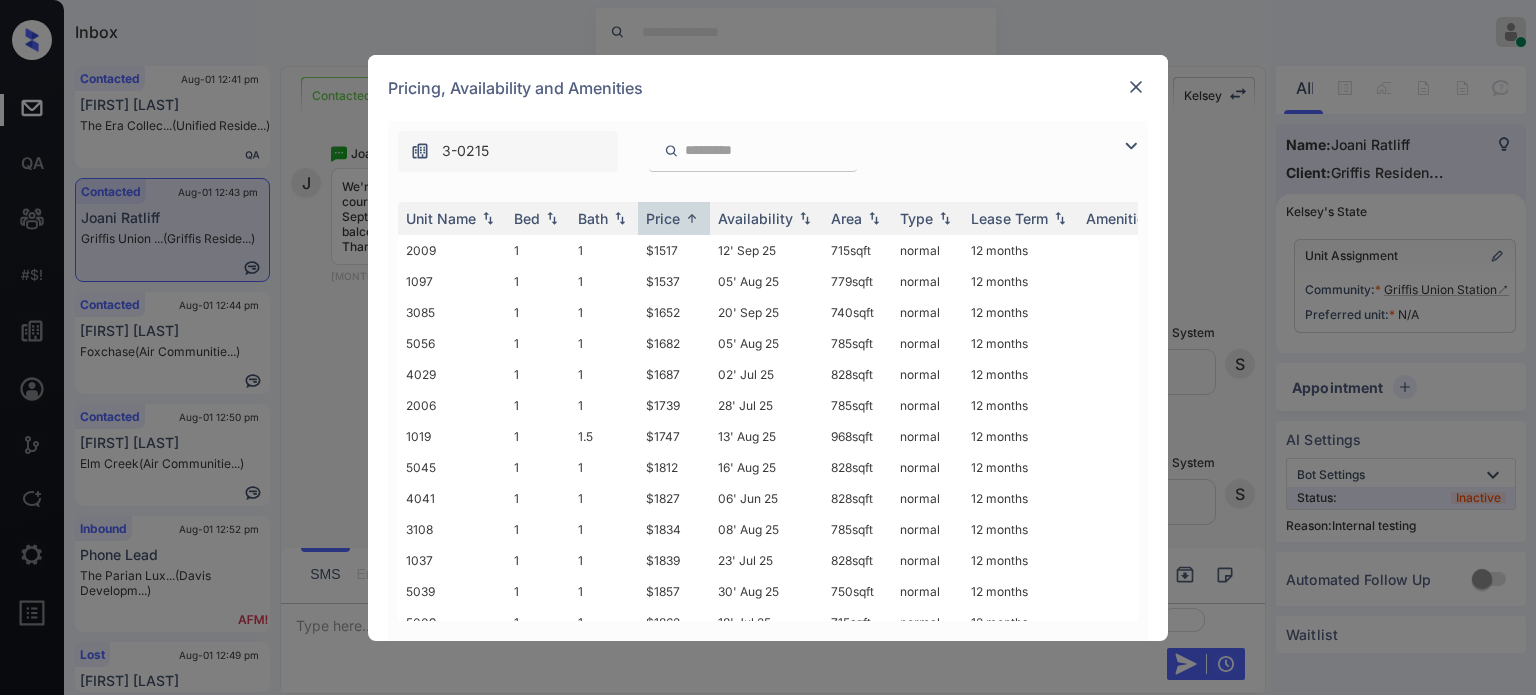 click at bounding box center (1136, 87) 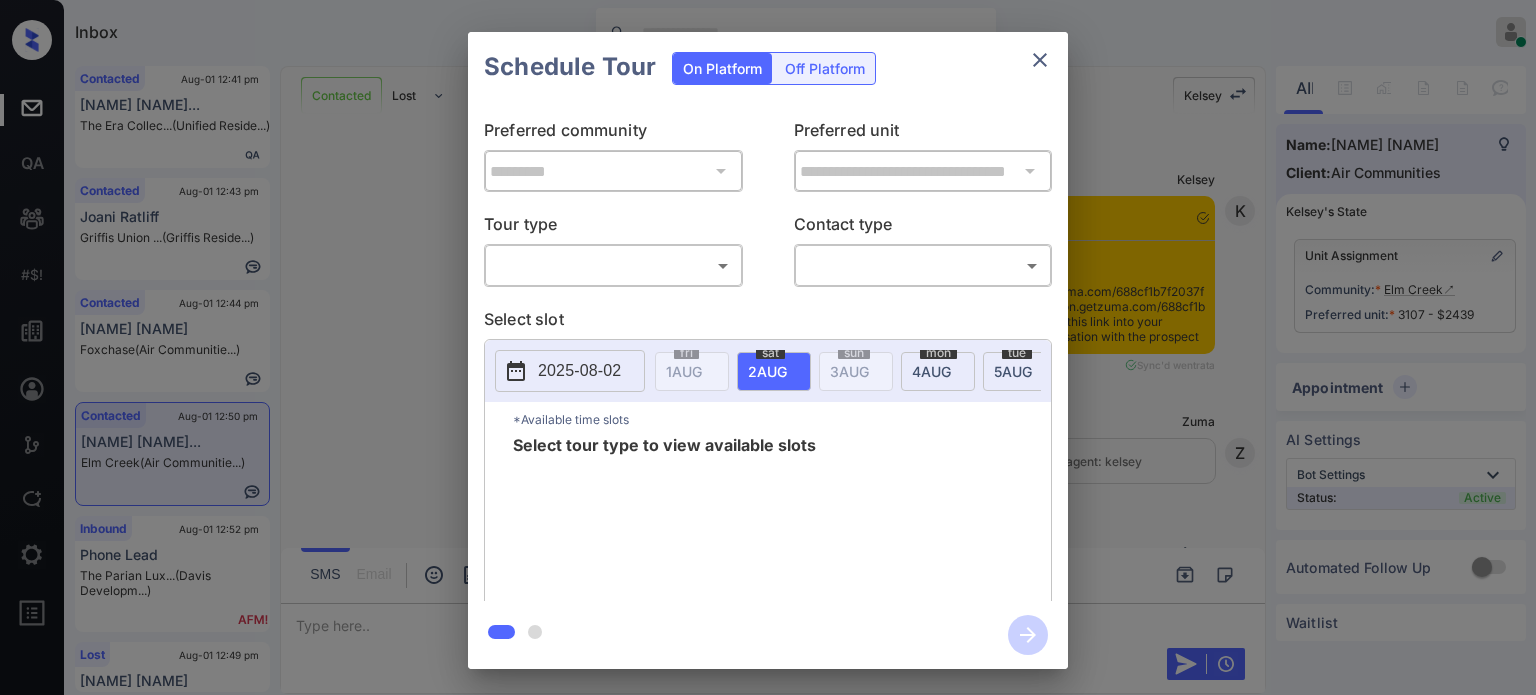 scroll, scrollTop: 0, scrollLeft: 0, axis: both 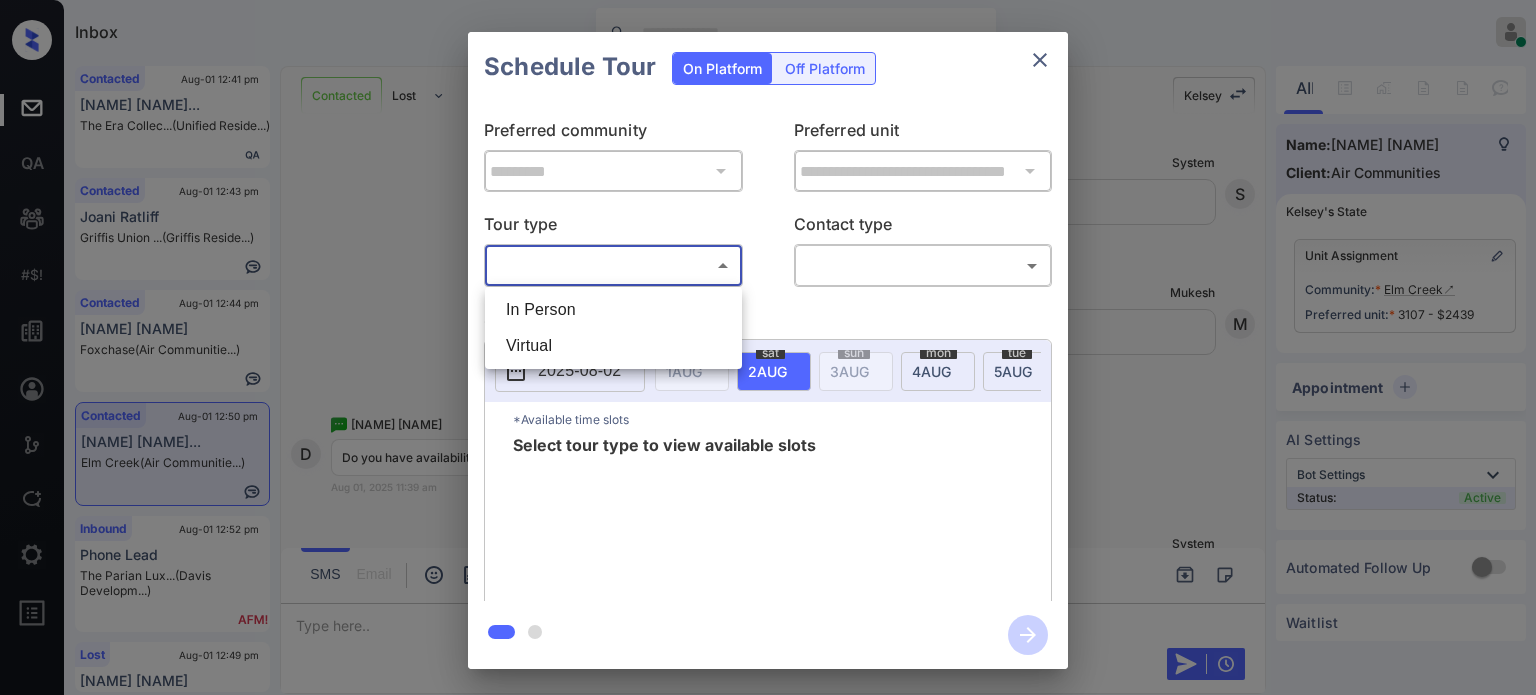 click on "Inbox [NAME] [NAME] Online Set yourself   offline Set yourself   on break Profile Switch to  dark  mode Sign out Contacted Aug-01 12:41 pm   [NAME] [NAME]... The Era Collec...  (Unified Reside...) Contacted Aug-01 12:43 pm   [NAME] [NAME] Griffis Union ...  (Griffis Reside...) Contacted Aug-01 12:44 pm   [NAME] [NAME] Foxchase  (Air Communitie...) Contacted Aug-01 12:50 pm   [NAME] [NAME]... Elm Creek  (Air Communitie...) Inbound Aug-01 12:52 pm   Phone Lead The Parian Lux...  (Davis Developm...) Lost Aug-01 12:49 pm   [NAME] [NAME] Baycliff  (Fairfield) Contacted Lost Lead Sentiment: Angry Upon sliding the acknowledgement:  Lead will move to lost stage. * ​ SMS and call option will be set to opt out. AFM will be turned off for the lead. [NAME] New Message [NAME] Notes Note: <a href="https://conversation.getzuma.com/688cf1b7f2037fb494b1a1e9">https://conversation.getzuma.com/688cf1b7f2037fb494b1a1e9</a> - Paste this link into your browser to view [NAME]’s conversation with the prospect  Sync'd w  entrata" at bounding box center (768, 347) 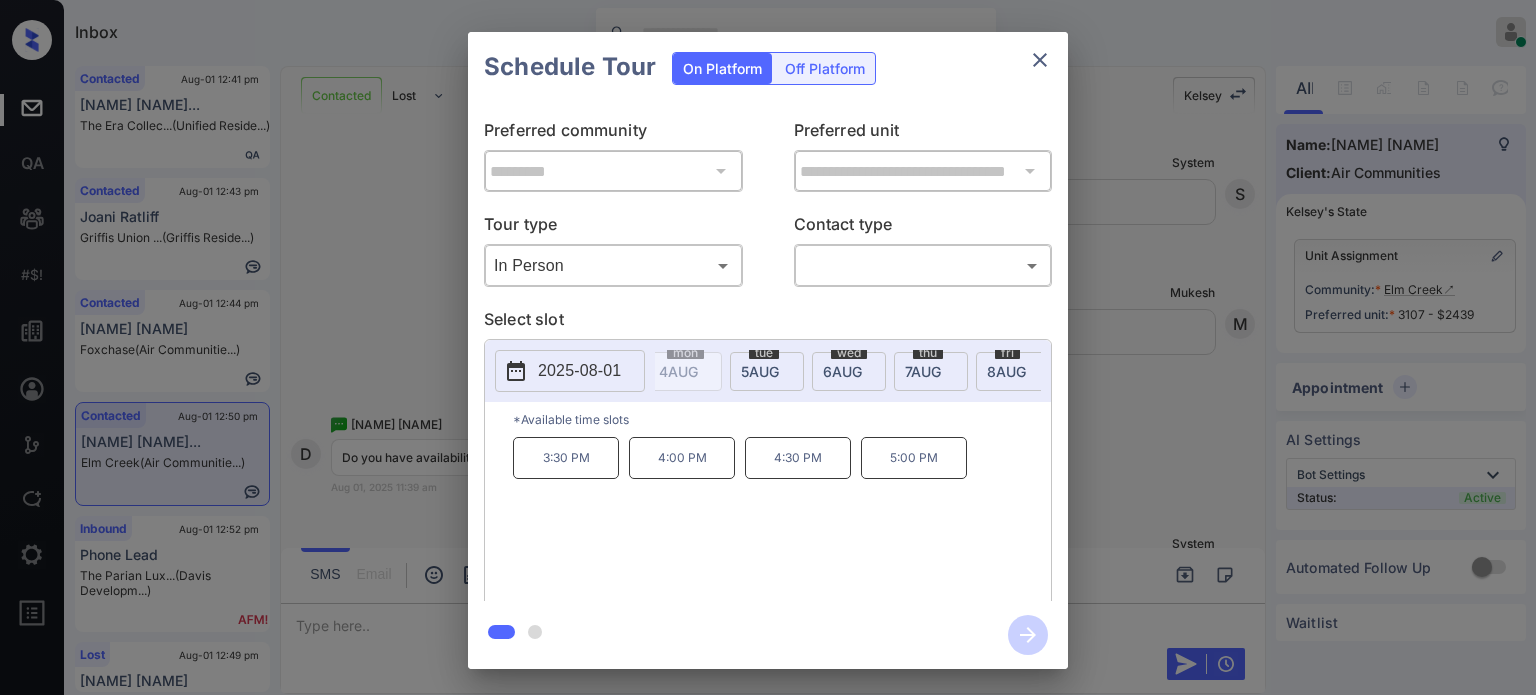 scroll, scrollTop: 0, scrollLeft: 280, axis: horizontal 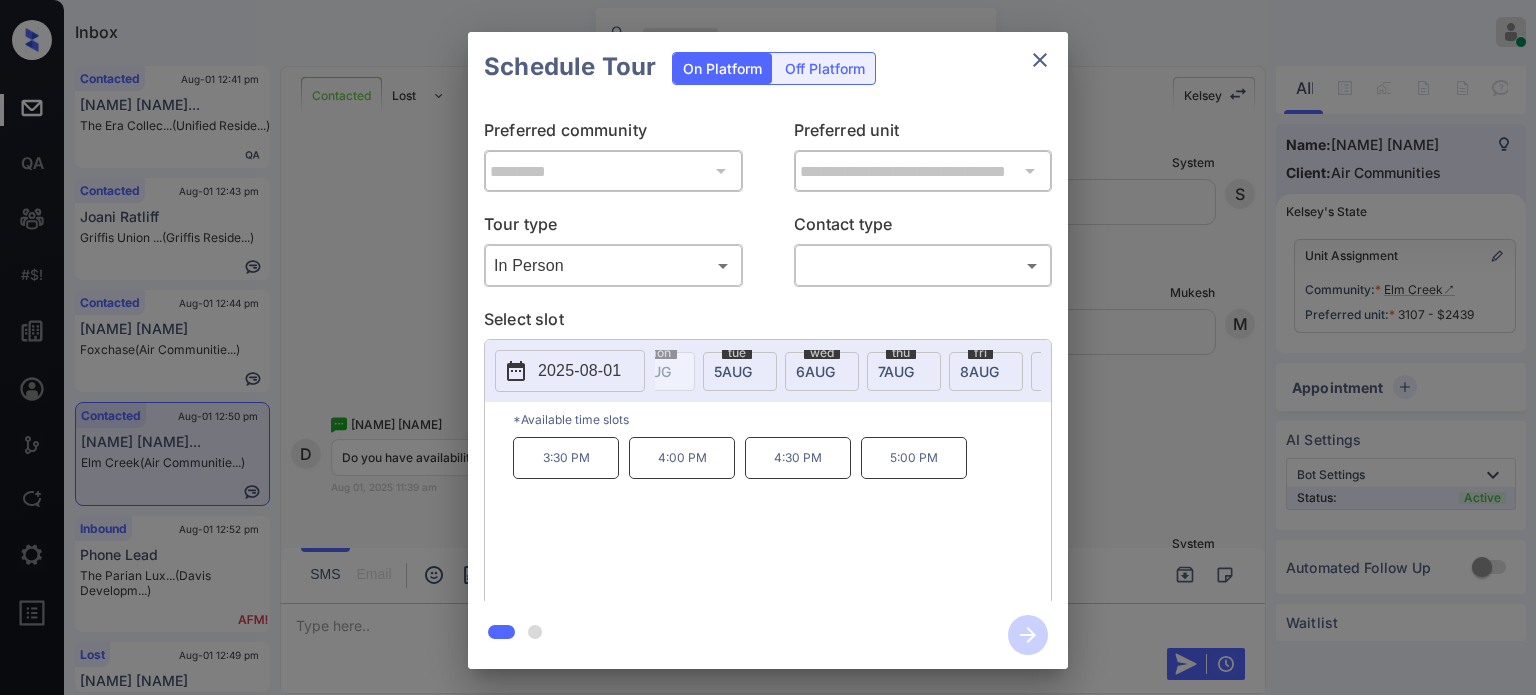 click on "8 AUG" at bounding box center [404, 371] 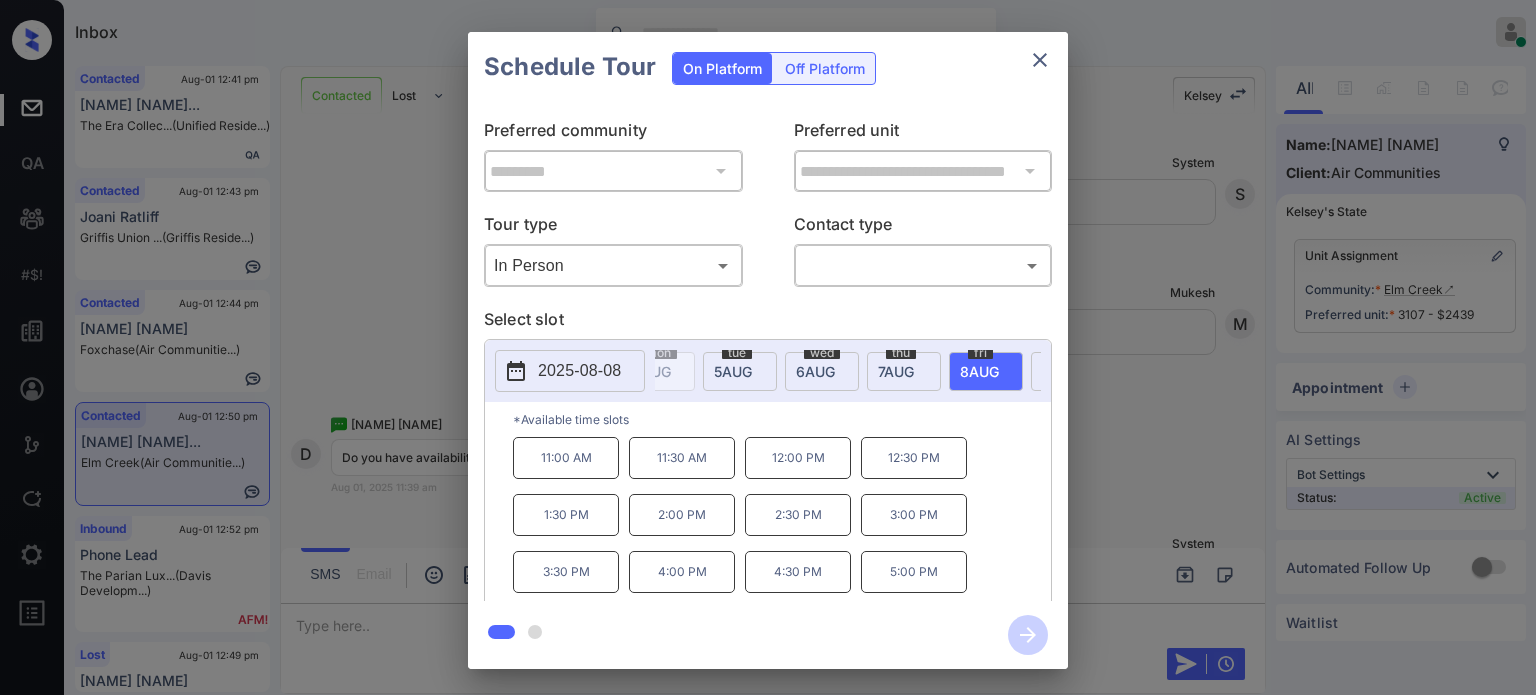 click on "**********" at bounding box center [768, 350] 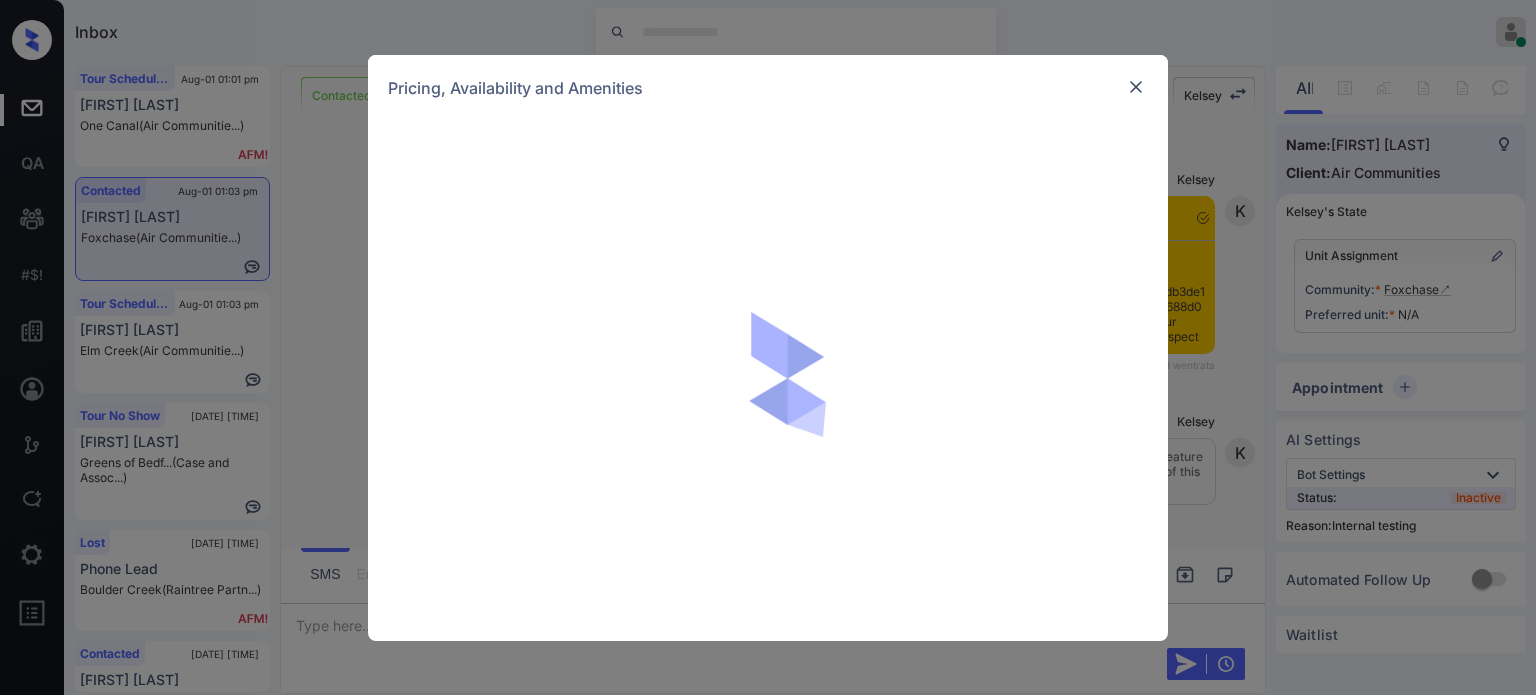 scroll, scrollTop: 0, scrollLeft: 0, axis: both 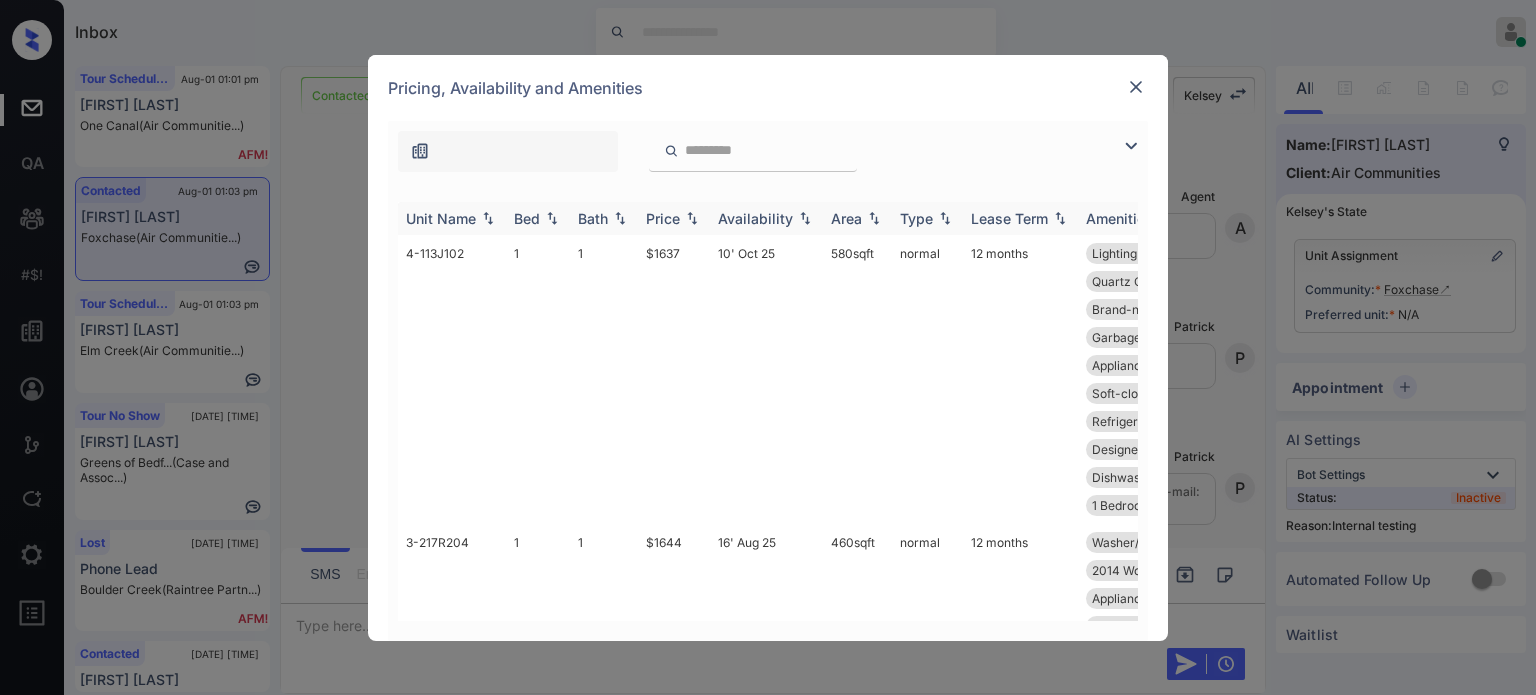 click on "Bed" at bounding box center (527, 218) 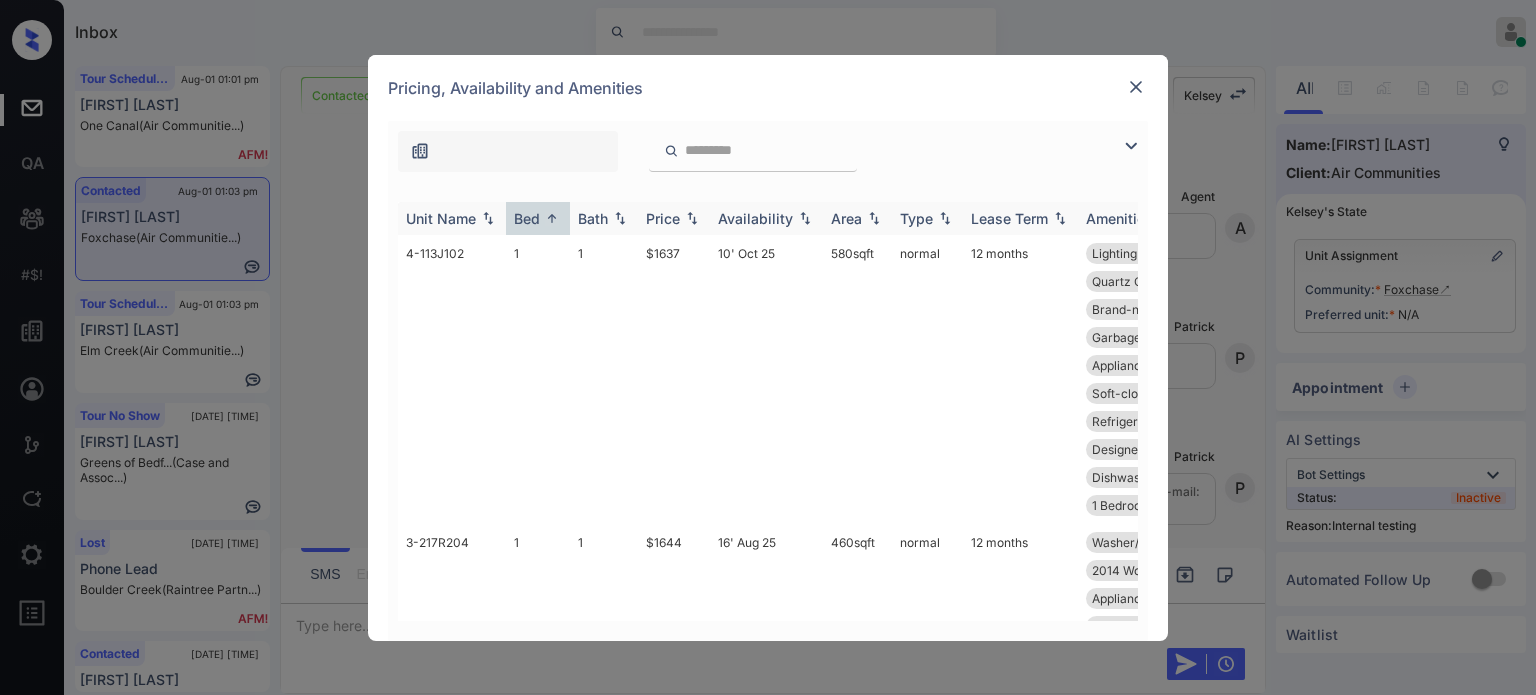 click at bounding box center [552, 218] 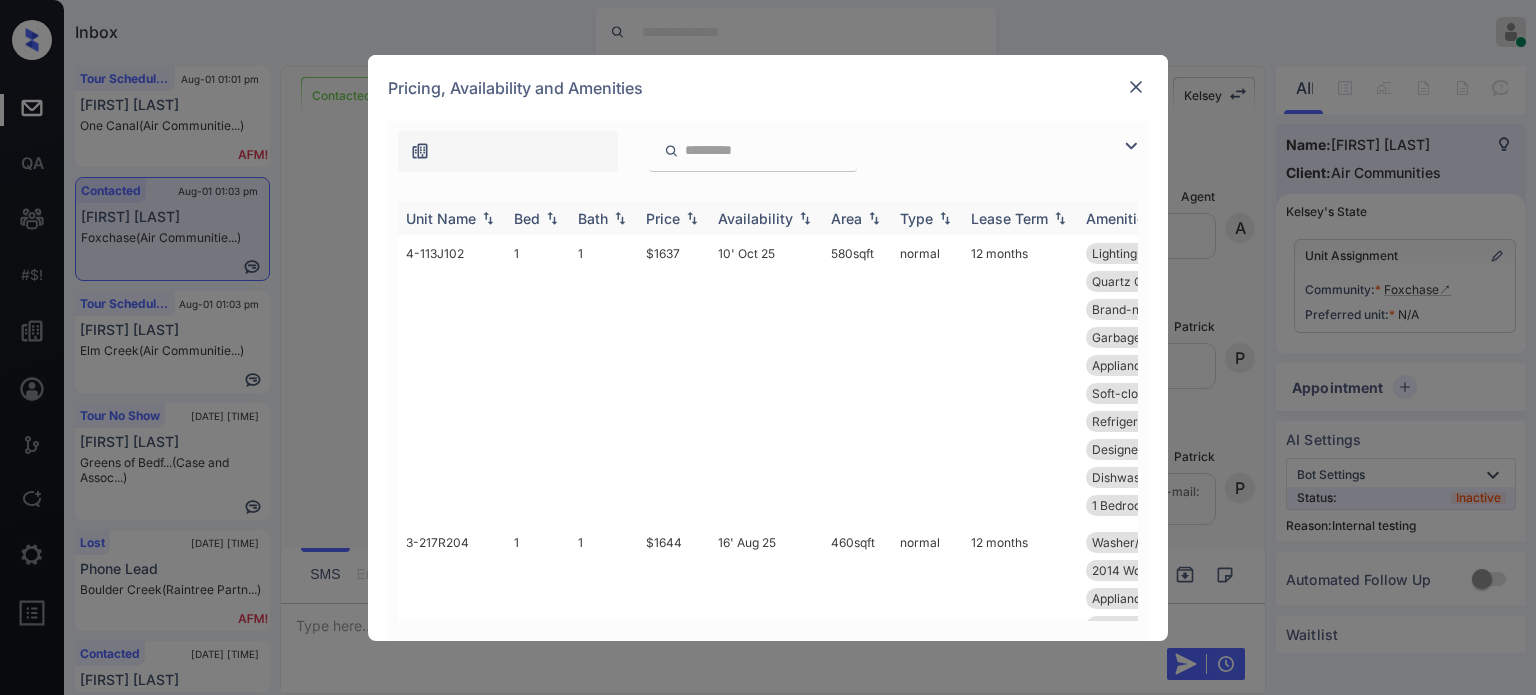 click on "Bed" at bounding box center [527, 218] 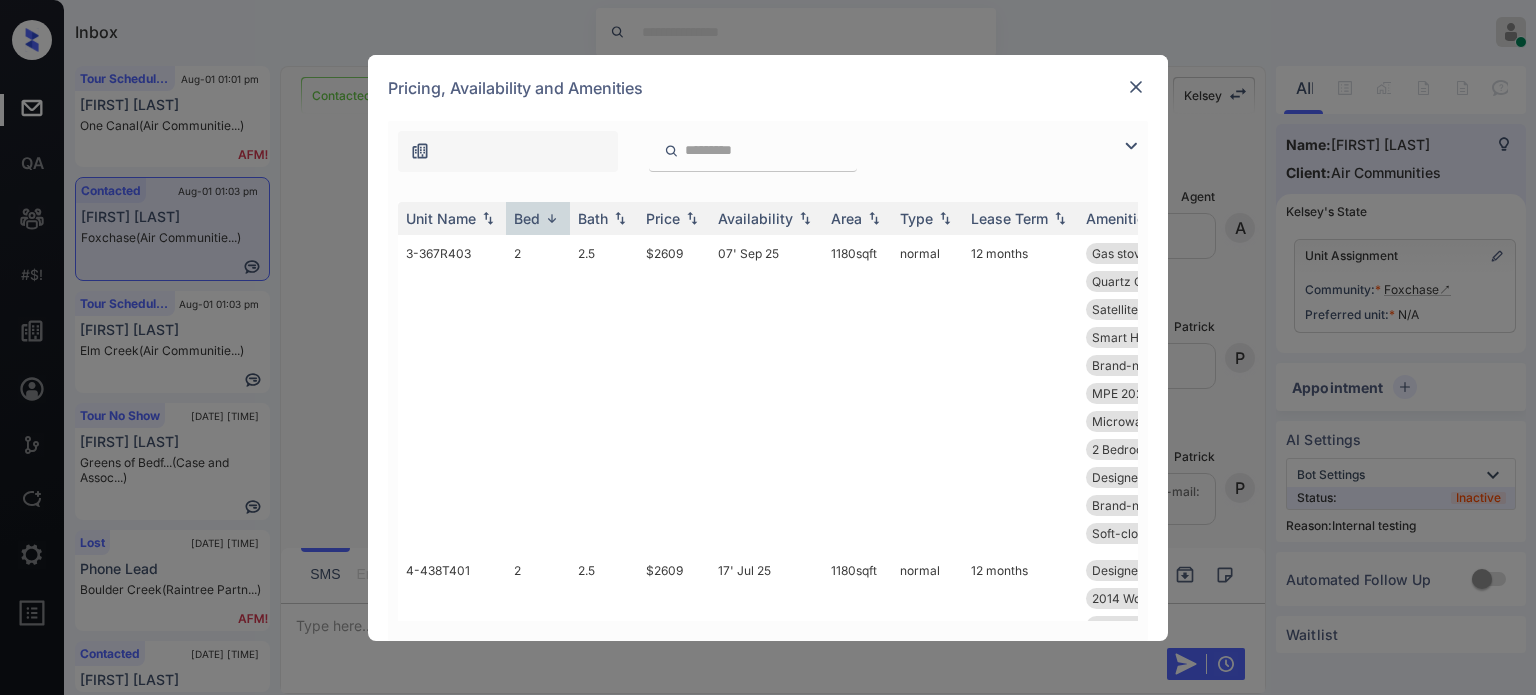 scroll, scrollTop: 0, scrollLeft: 319, axis: horizontal 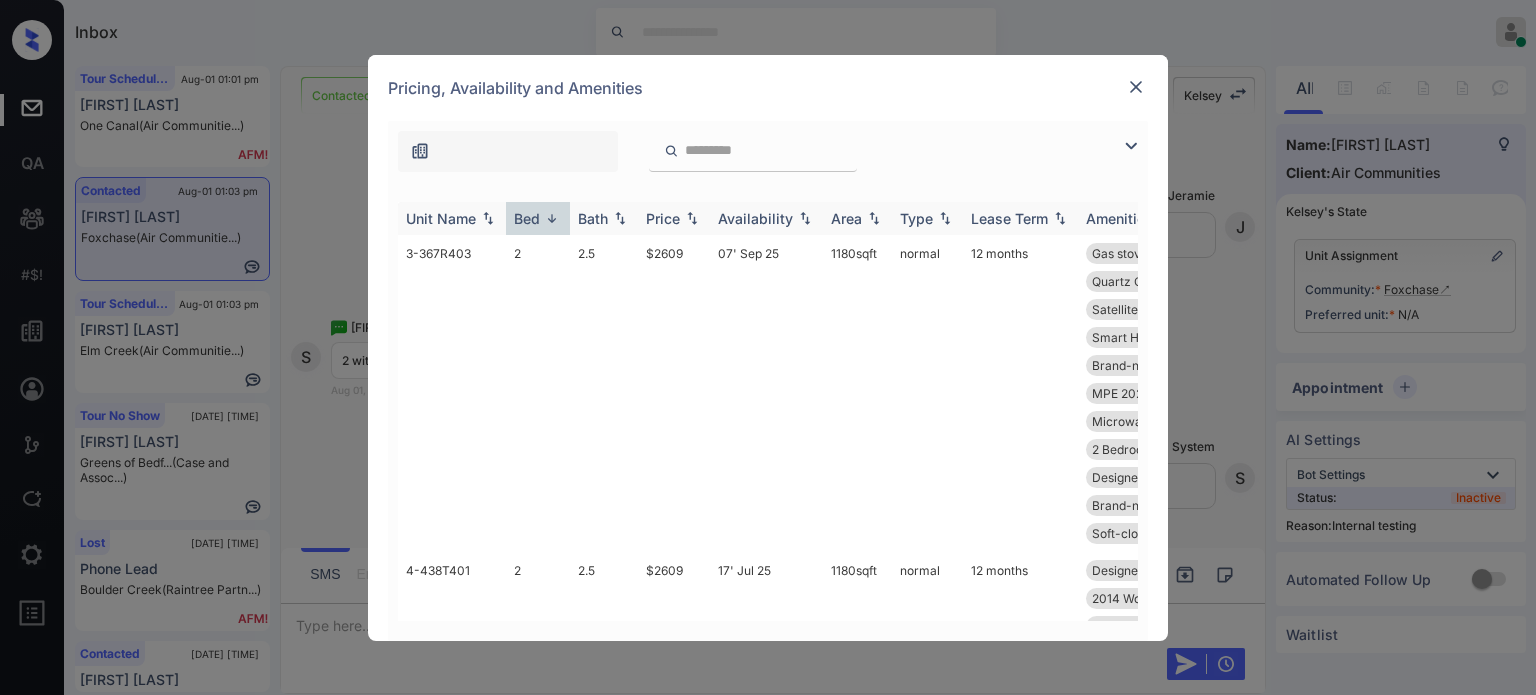 click on "Price" at bounding box center [663, 218] 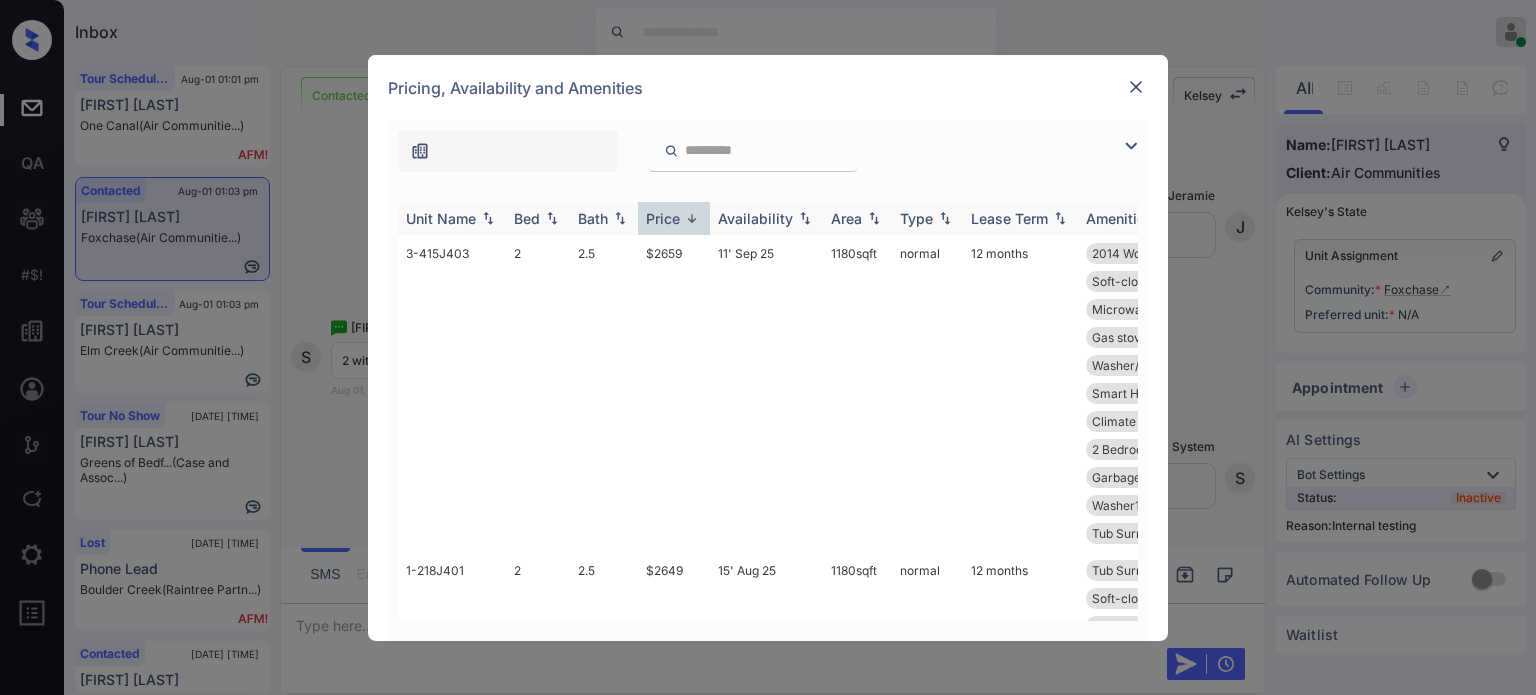 click on "Price" at bounding box center (663, 218) 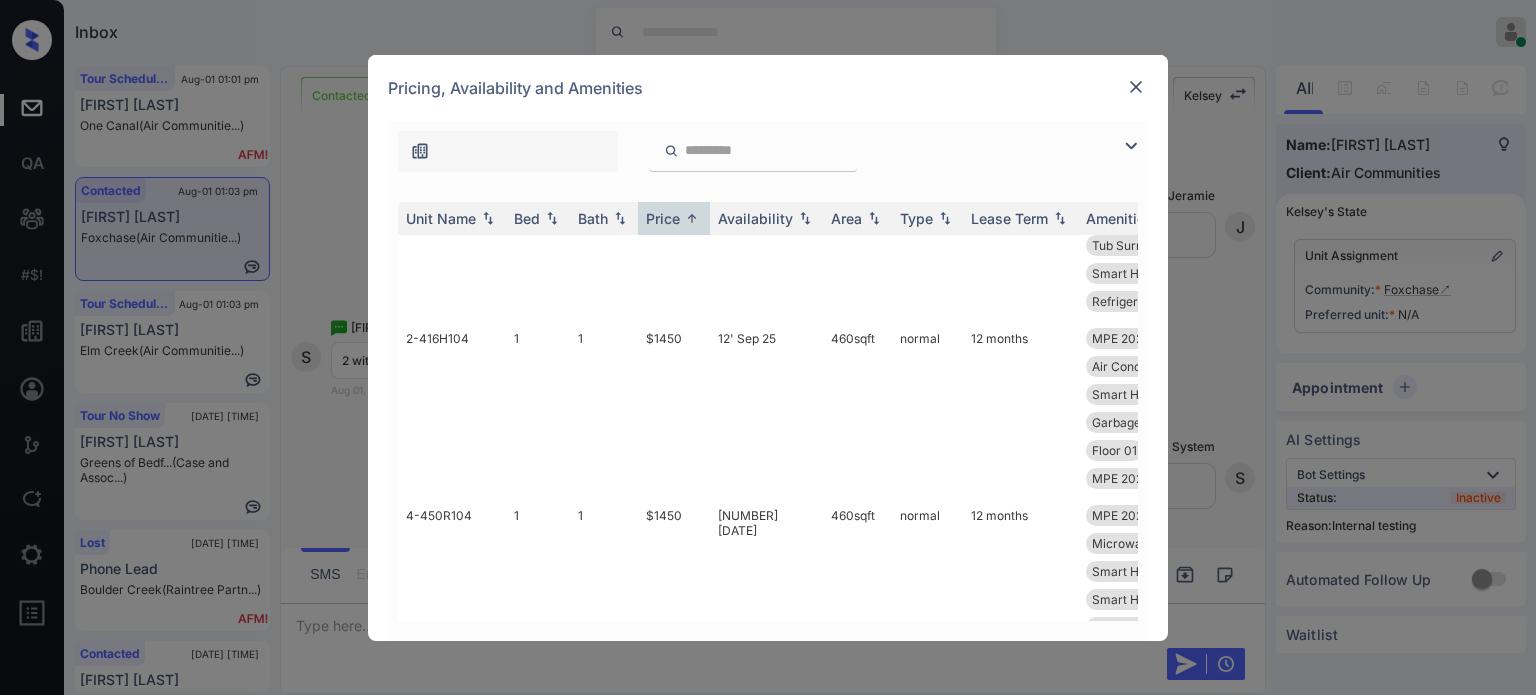 scroll, scrollTop: 3245, scrollLeft: 0, axis: vertical 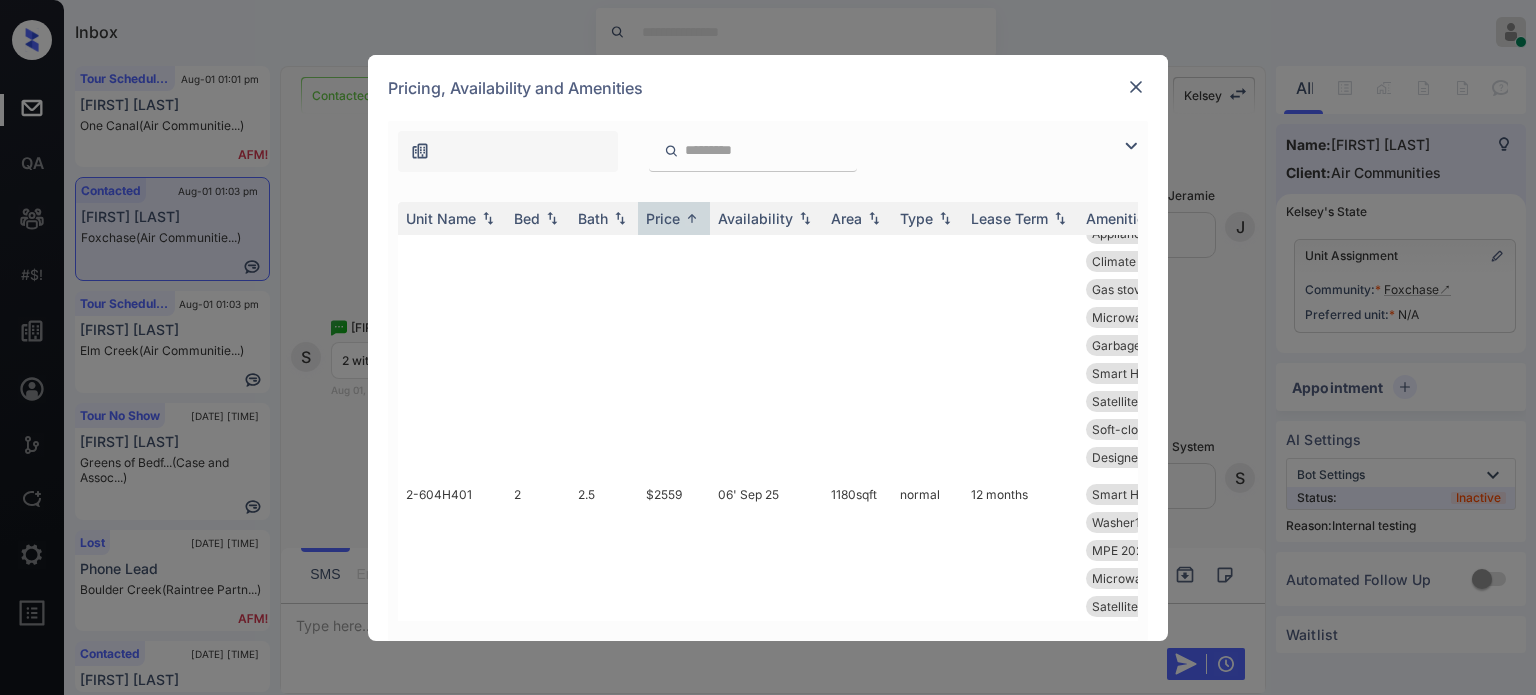 drag, startPoint x: 692, startPoint y: 326, endPoint x: 645, endPoint y: 322, distance: 47.169907 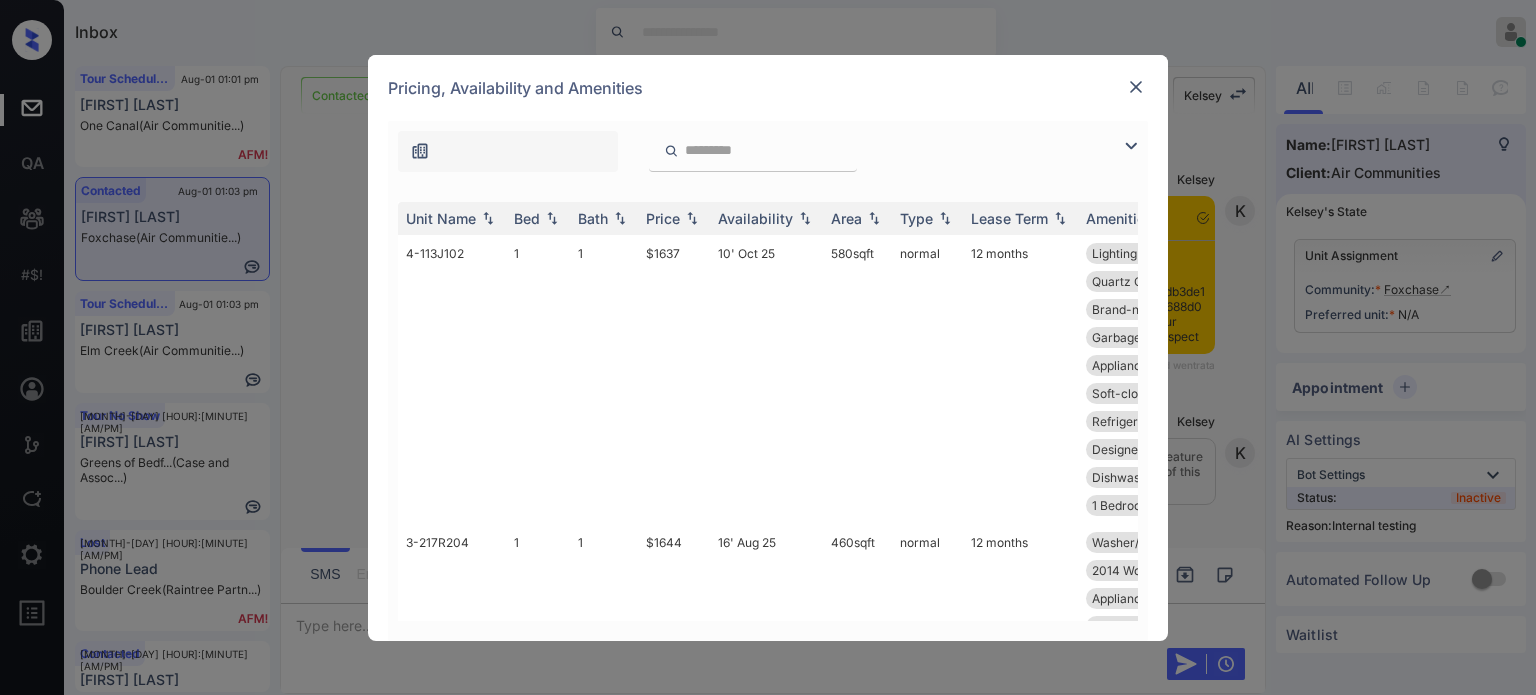 scroll, scrollTop: 0, scrollLeft: 0, axis: both 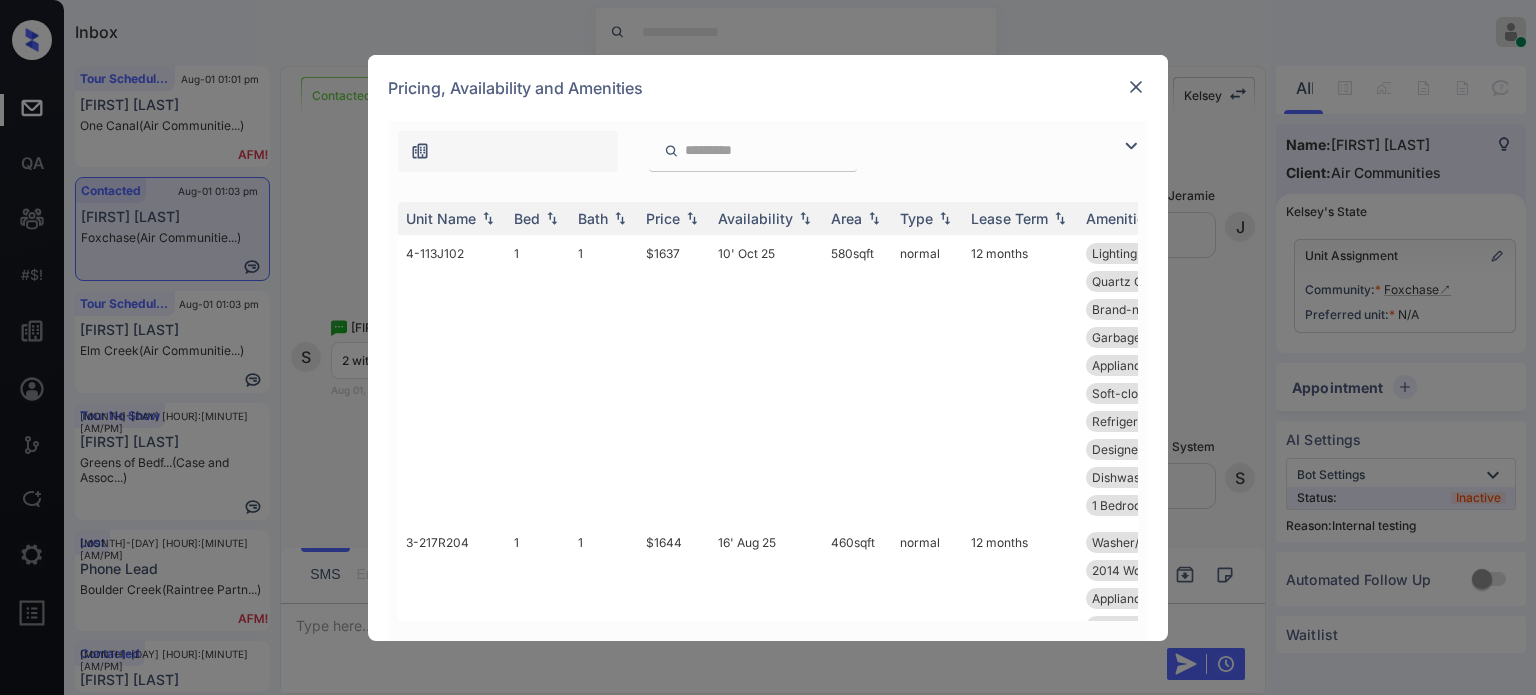 click at bounding box center (765, 150) 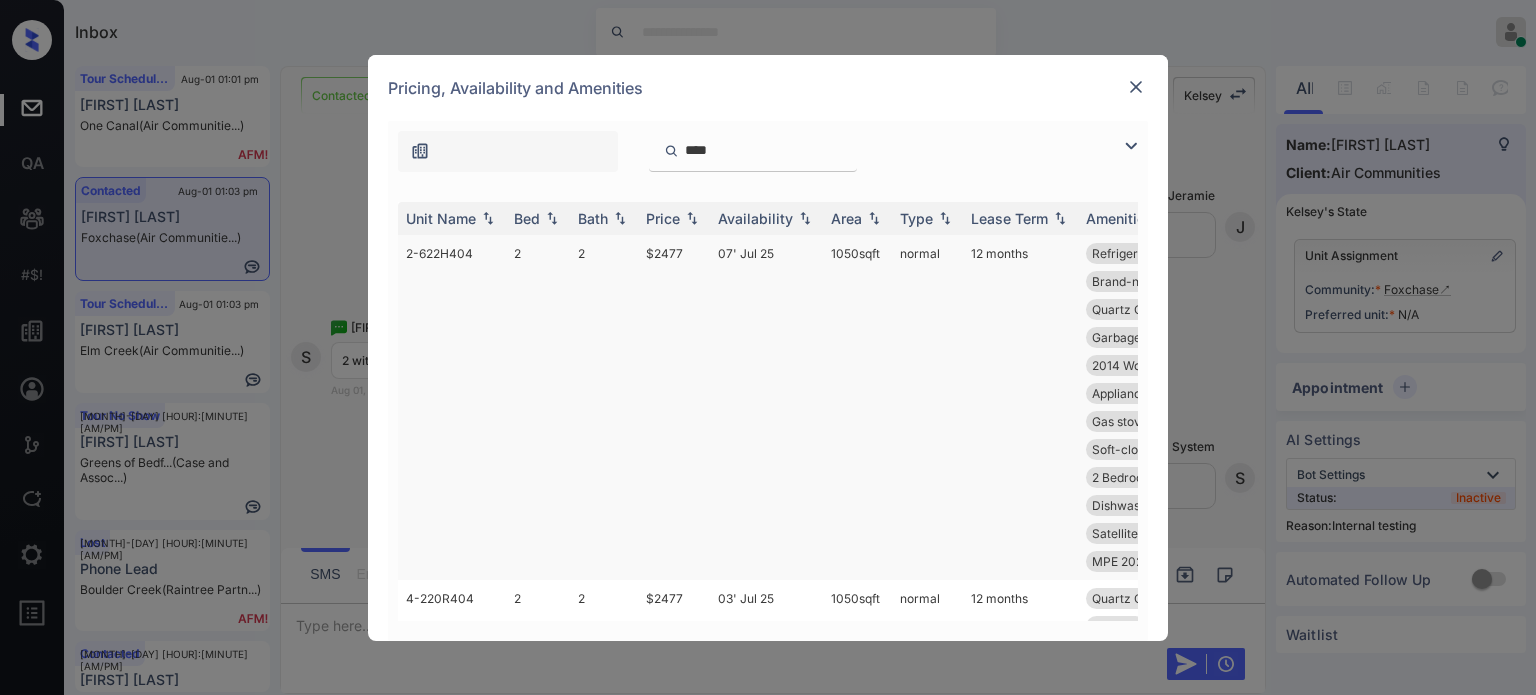 type on "****" 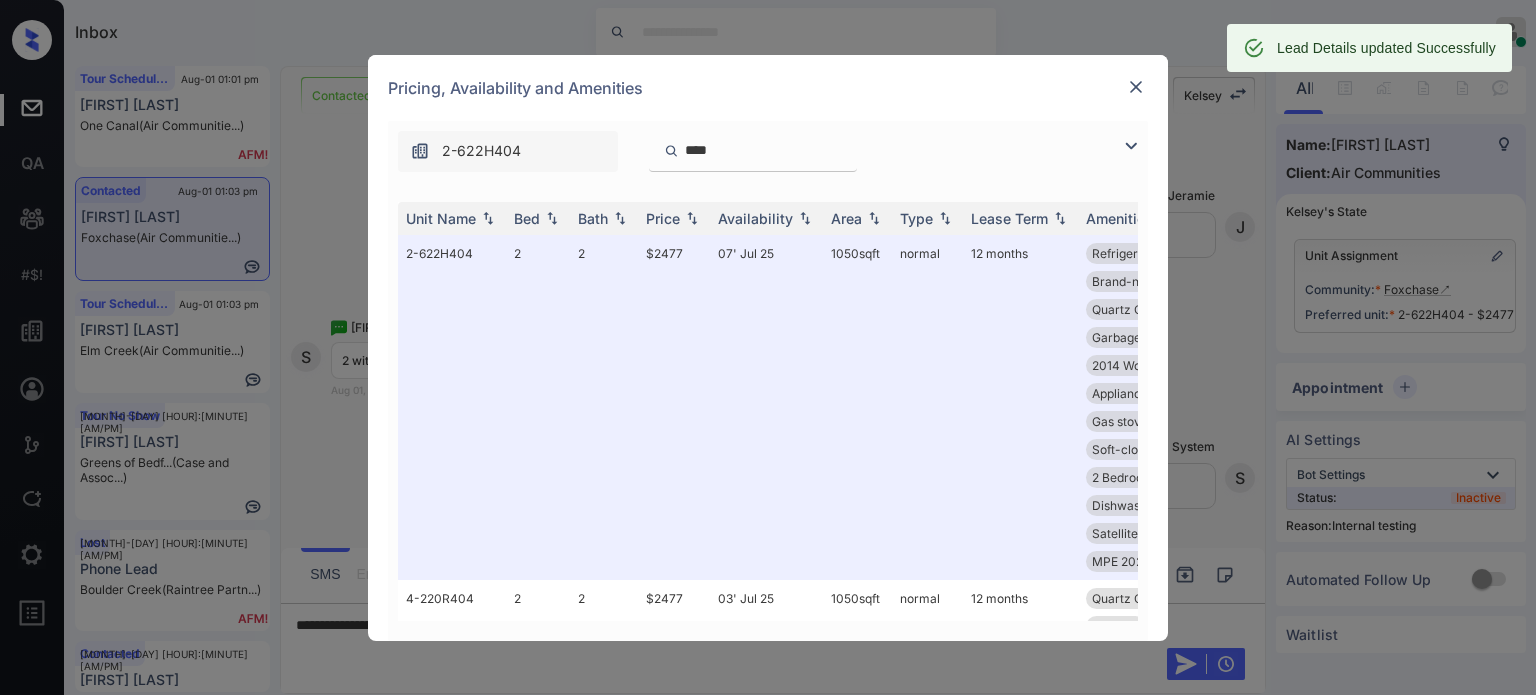 click at bounding box center (1136, 87) 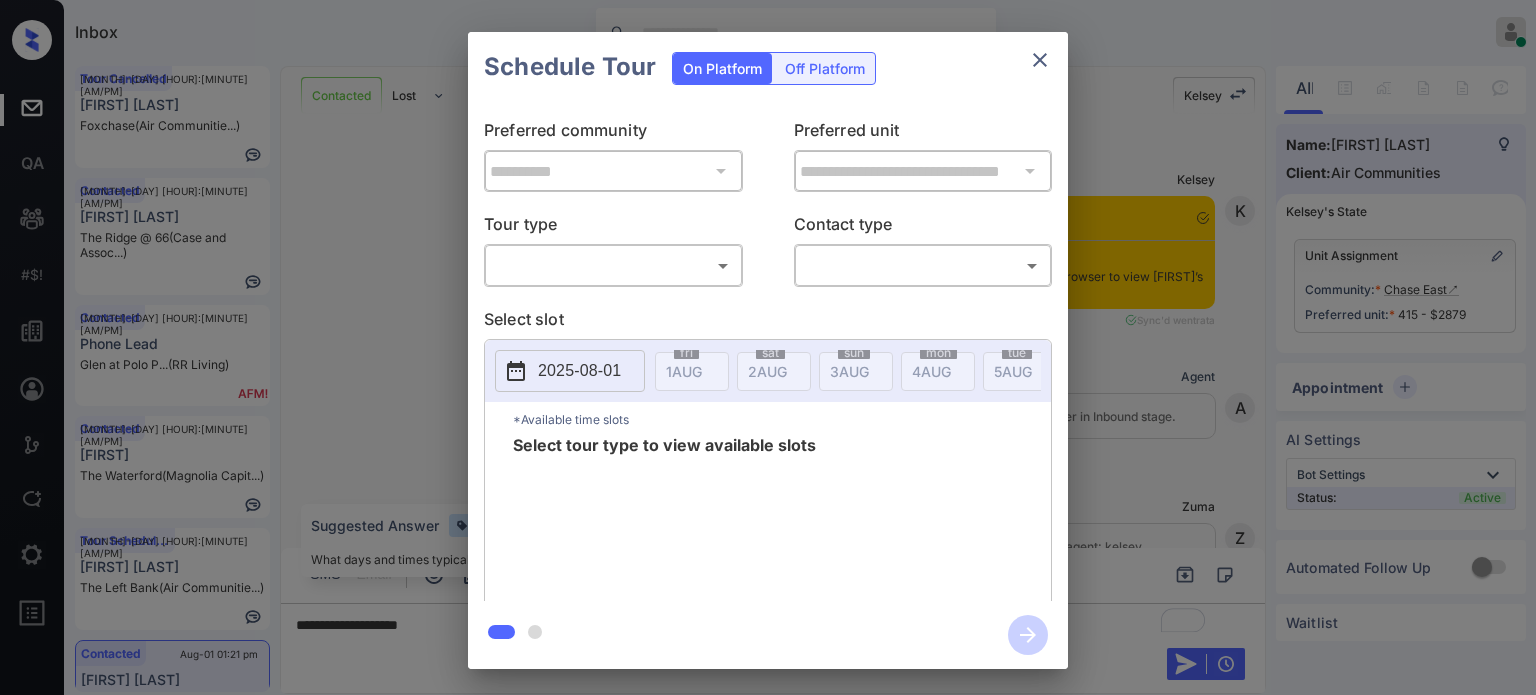 scroll, scrollTop: 0, scrollLeft: 0, axis: both 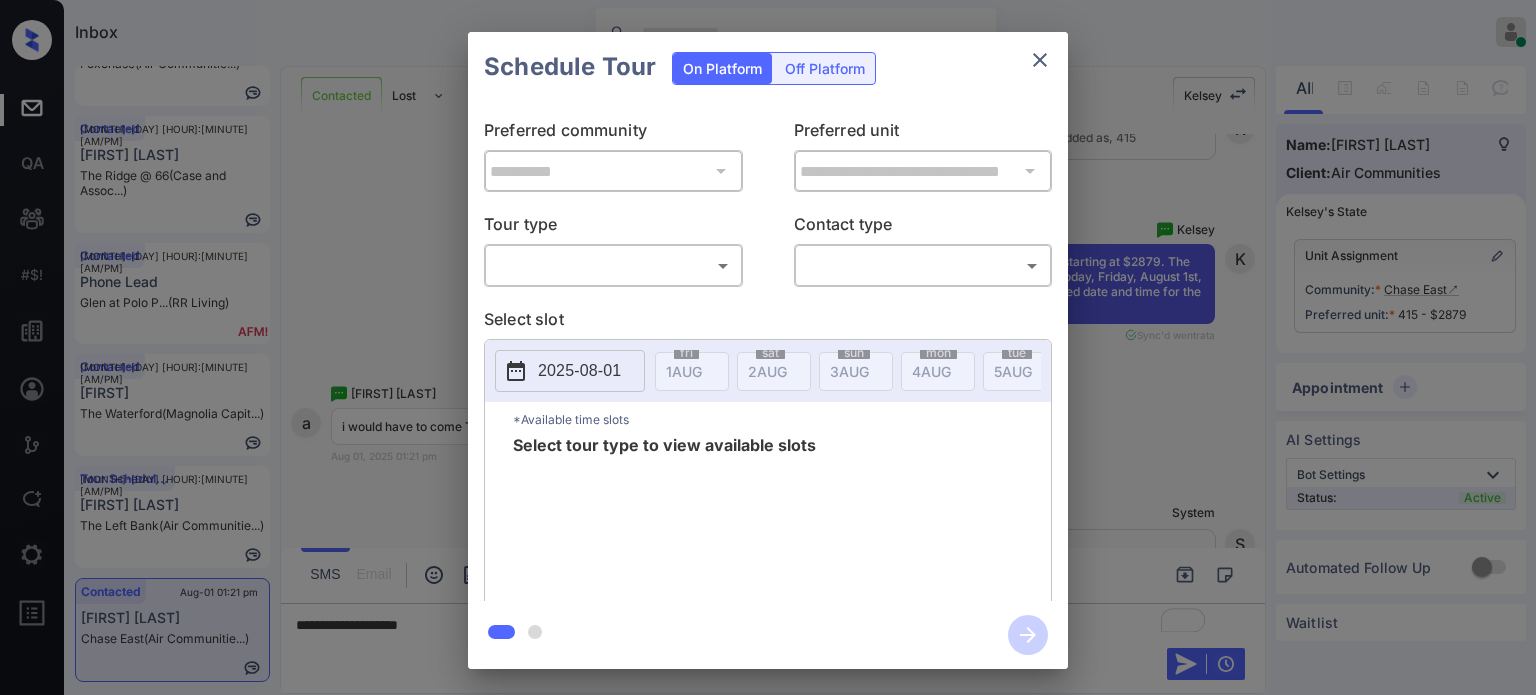 click on "Inbox [FIRST] [LAST] Online Set yourself   offline Set yourself   on break Profile Switch to  dark  mode Sign out Tour Cancelled [MONTH]-[DAY] [HOUR]:[MINUTE] [AM/PM]   [FIRST] [LAST] Foxchase  (Air Communitie...) Contacted [MONTH]-[DAY] [HOUR]:[MINUTE] [AM/PM]   [FIRST] [LAST] The Ridge @ [NUMBER]  (Case and Assoc...) Contacted [MONTH]-[DAY] [HOUR]:[MINUTE] [AM/PM]   Phone Lead [FIRST] at Polo P...  (RR Living) Contacted [MONTH]-[DAY] [HOUR]:[MINUTE] [AM/PM]   [FIRST] The [LOCATION]  (Magnolia Capit...) Tour Scheduled [MONTH]-[DAY] [HOUR]:[MINUTE] [AM/PM]   [FIRST] [LAST] The [LOCATION]  (Air Communitie...) Contacted [MONTH]-[DAY] [HOUR]:[MINUTE] [AM/PM]   [FIRST] [LAST] [BRAND] [LOCATION]  (Air Communitie...) Contacted Lost Lead Sentiment: Angry Upon sliding the acknowledgement:  Lead will move to lost stage. * ​ SMS and call option will be set to opt out. AFM will be turned off for the lead. [FIRST] New Message [FIRST] Notes Note: [URL] - Paste this link into your browser to view [FIRST]’s conversation with the prospect  Sync'd w  entrata K" at bounding box center [768, 347] 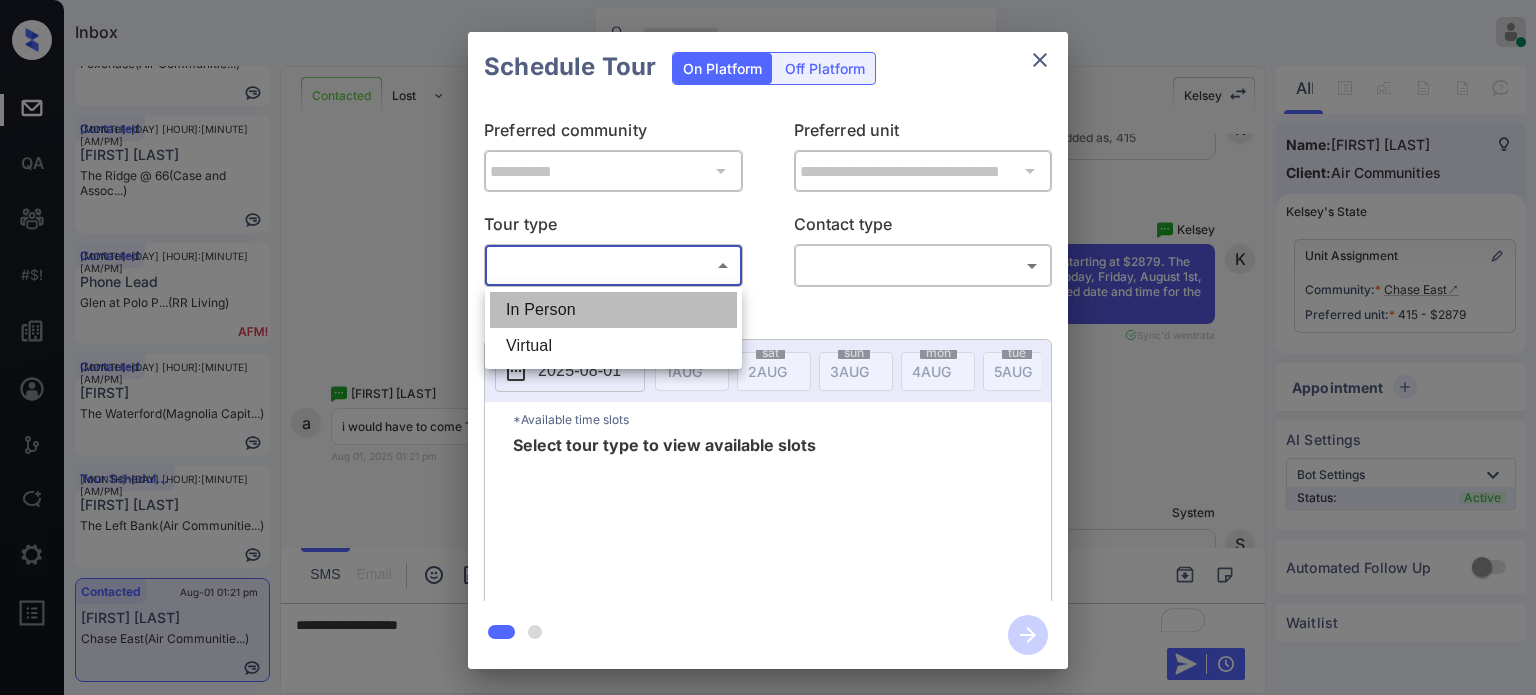 click on "In Person" at bounding box center (613, 310) 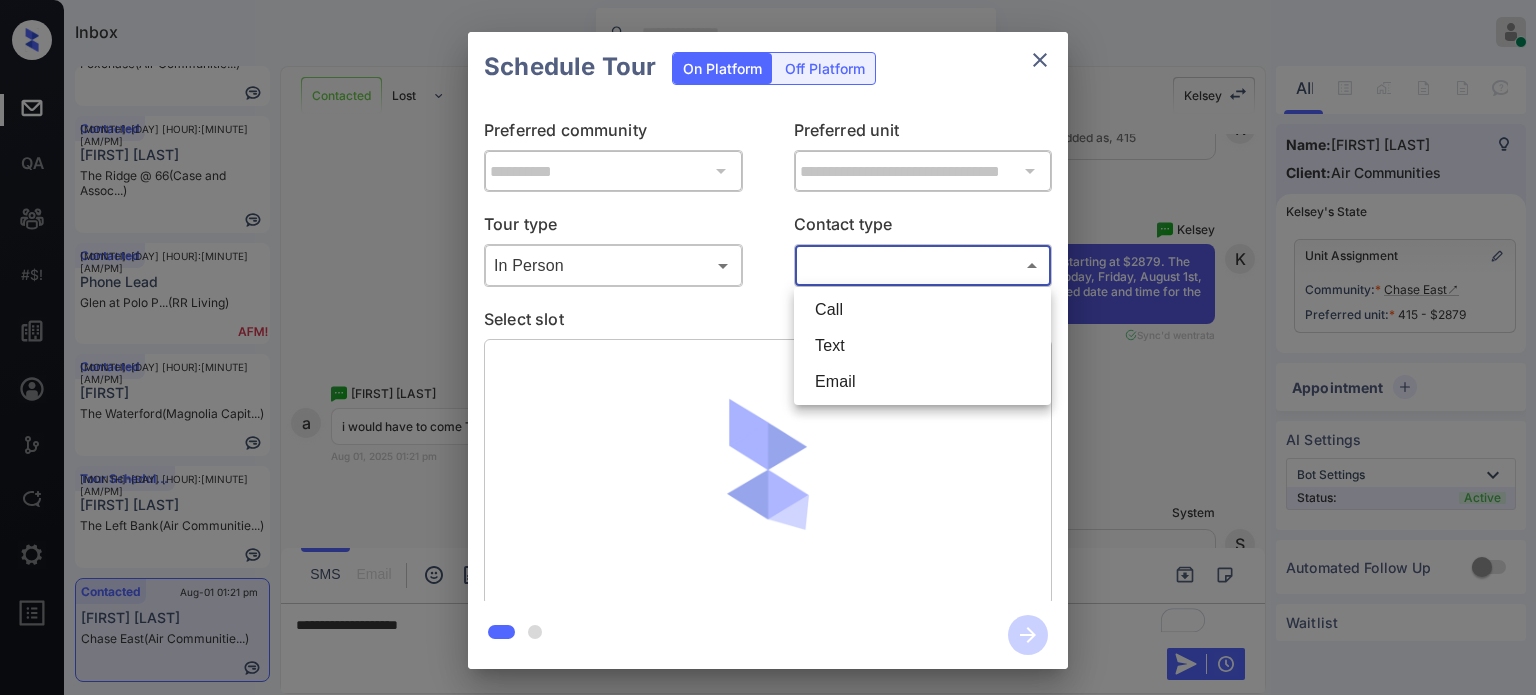 click on "Inbox [FIRST] [LAST] Online Set yourself   offline Set yourself   on break Profile Switch to  dark  mode Sign out Tour Cancelled [MONTH]-[DAY] [HOUR]:[MINUTE] [AM/PM]   [FIRST] [LAST] Foxchase  (Air Communitie...) Contacted [MONTH]-[DAY] [HOUR]:[MINUTE] [AM/PM]   [FIRST] [LAST] The Ridge @ [NUMBER]  (Case and Assoc...) Contacted [MONTH]-[DAY] [HOUR]:[MINUTE] [AM/PM]   Phone Lead [FIRST] at Polo P...  (RR Living) Contacted [MONTH]-[DAY] [HOUR]:[MINUTE] [AM/PM]   [FIRST] The [LOCATION]  (Magnolia Capit...) Tour Scheduled [MONTH]-[DAY] [HOUR]:[MINUTE] [AM/PM]   [FIRST] [LAST] The [LOCATION]  (Air Communitie...) Contacted [MONTH]-[DAY] [HOUR]:[MINUTE] [AM/PM]   [FIRST] [LAST] [BRAND] [LOCATION]  (Air Communitie...) Contacted Lost Lead Sentiment: Angry Upon sliding the acknowledgement:  Lead will move to lost stage. * ​ SMS and call option will be set to opt out. AFM will be turned off for the lead. [FIRST] New Message [FIRST] Notes Note: [URL] - Paste this link into your browser to view [FIRST]’s conversation with the prospect  Sync'd w  entrata K" at bounding box center (768, 347) 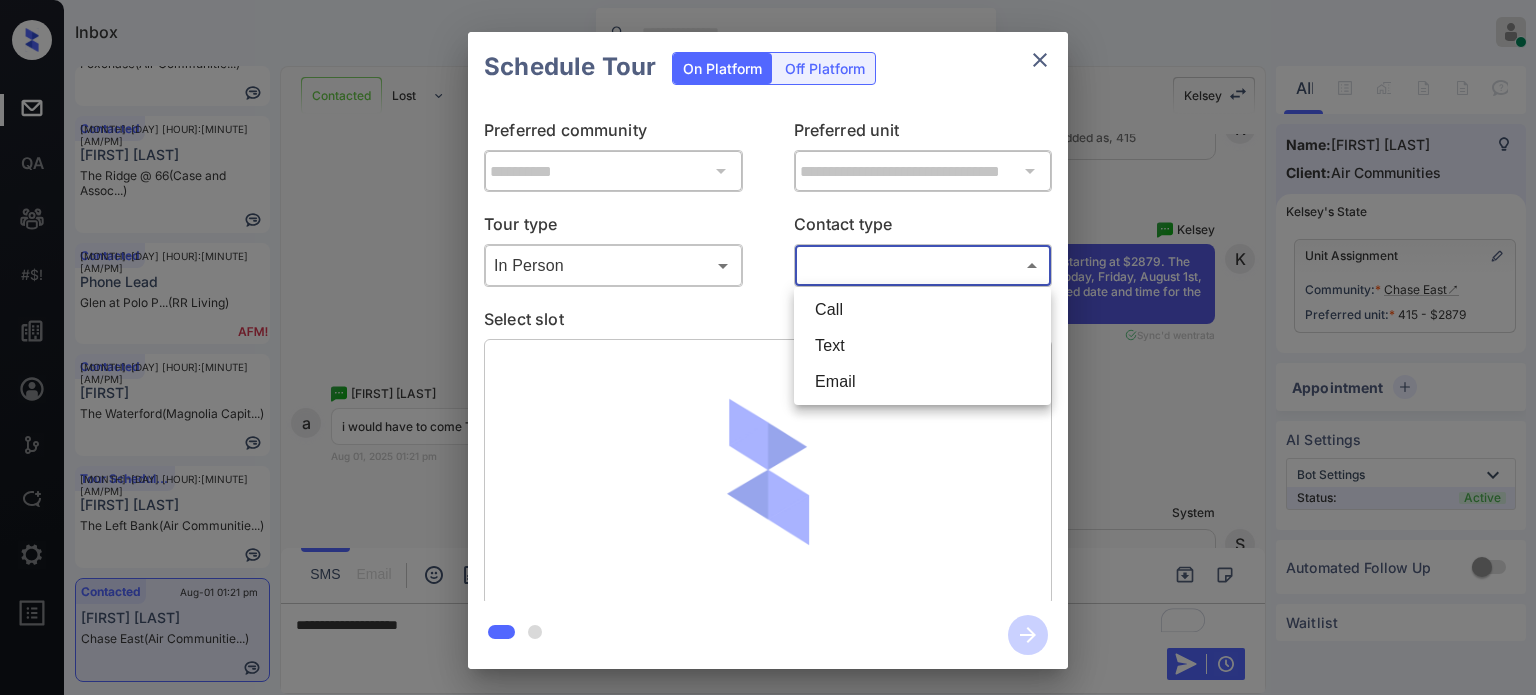 click on "Text" at bounding box center (922, 346) 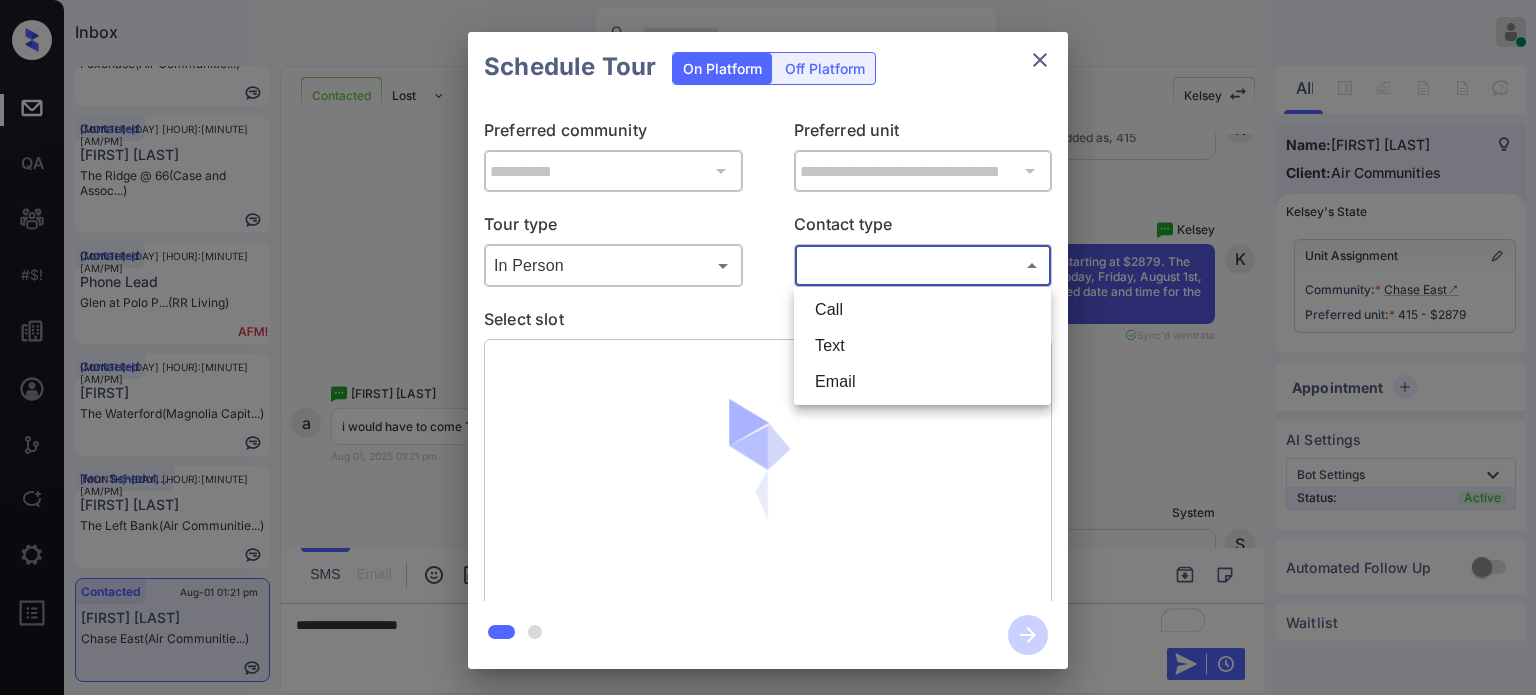 type on "****" 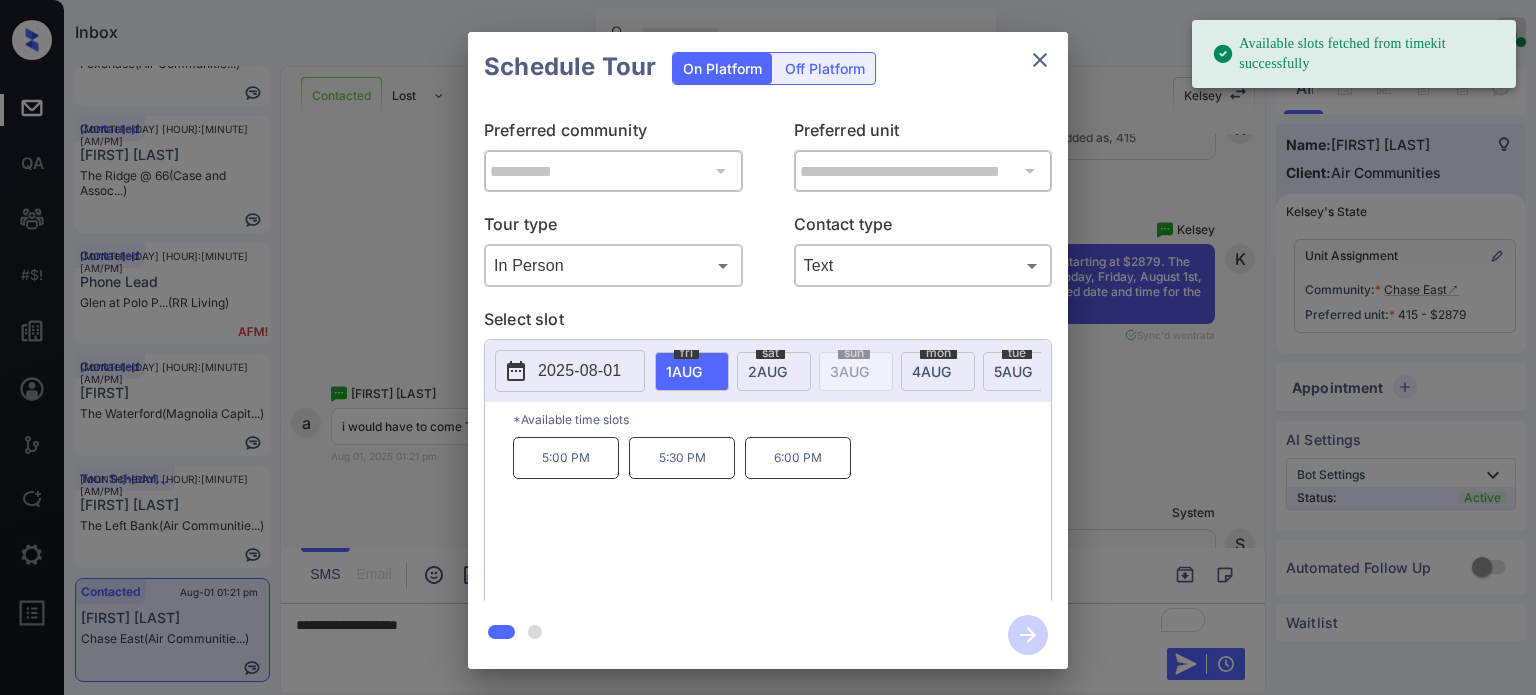 click on "tue 5 AUG" at bounding box center (1020, 371) 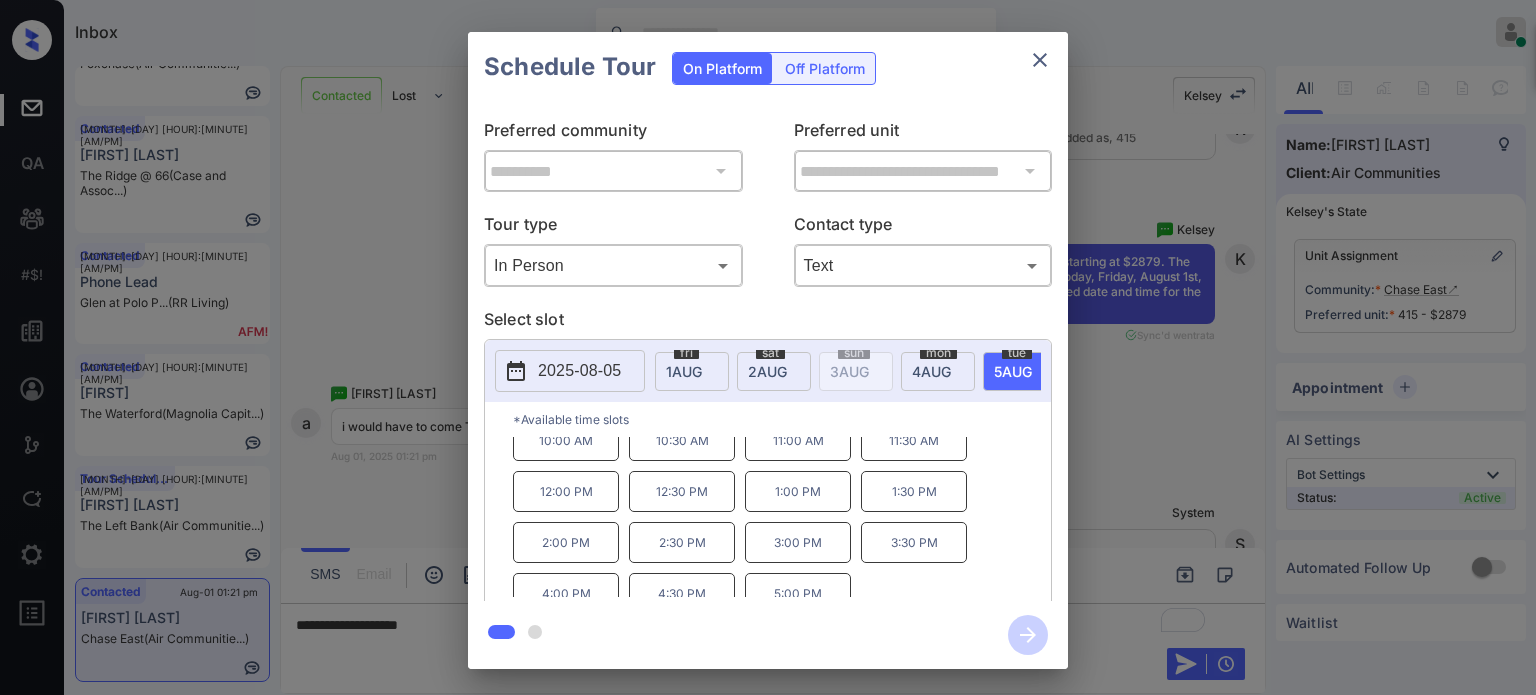 scroll, scrollTop: 32, scrollLeft: 0, axis: vertical 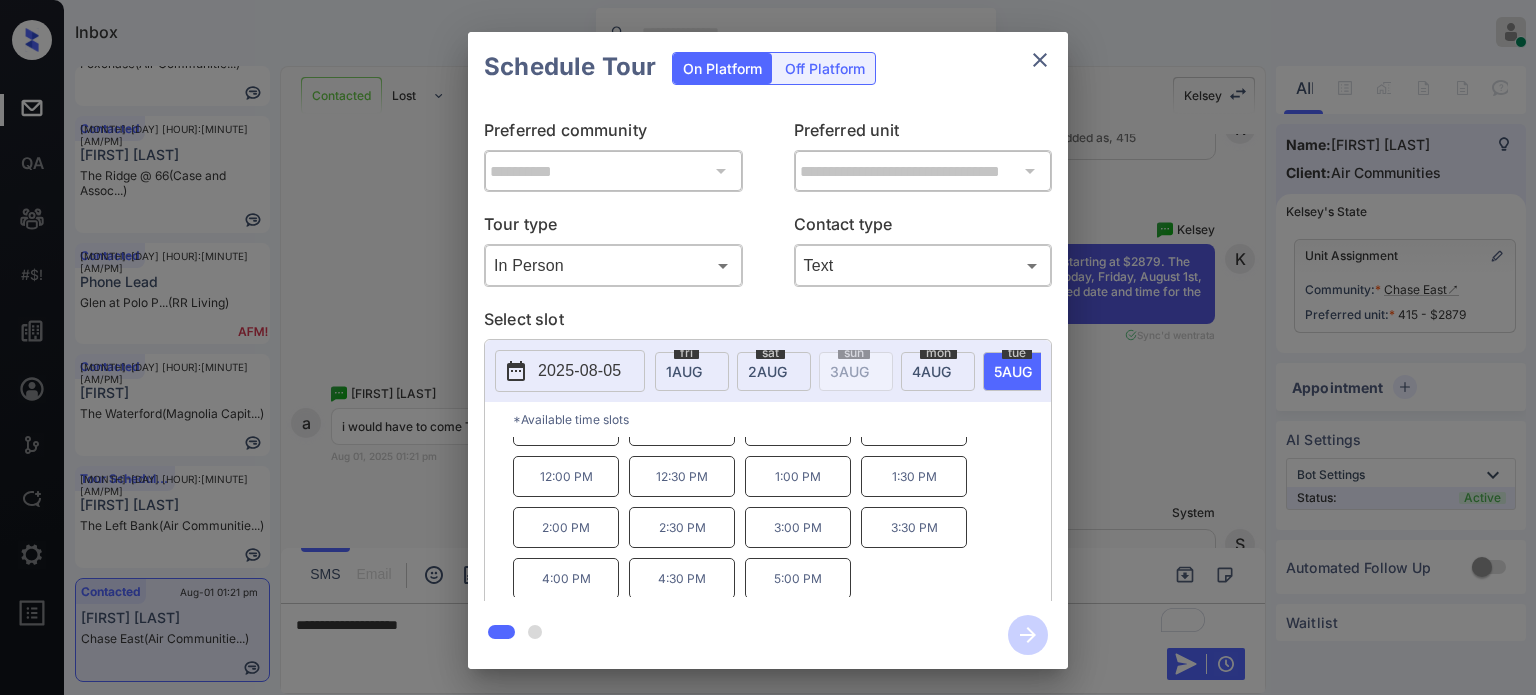 click on "**********" at bounding box center (768, 350) 